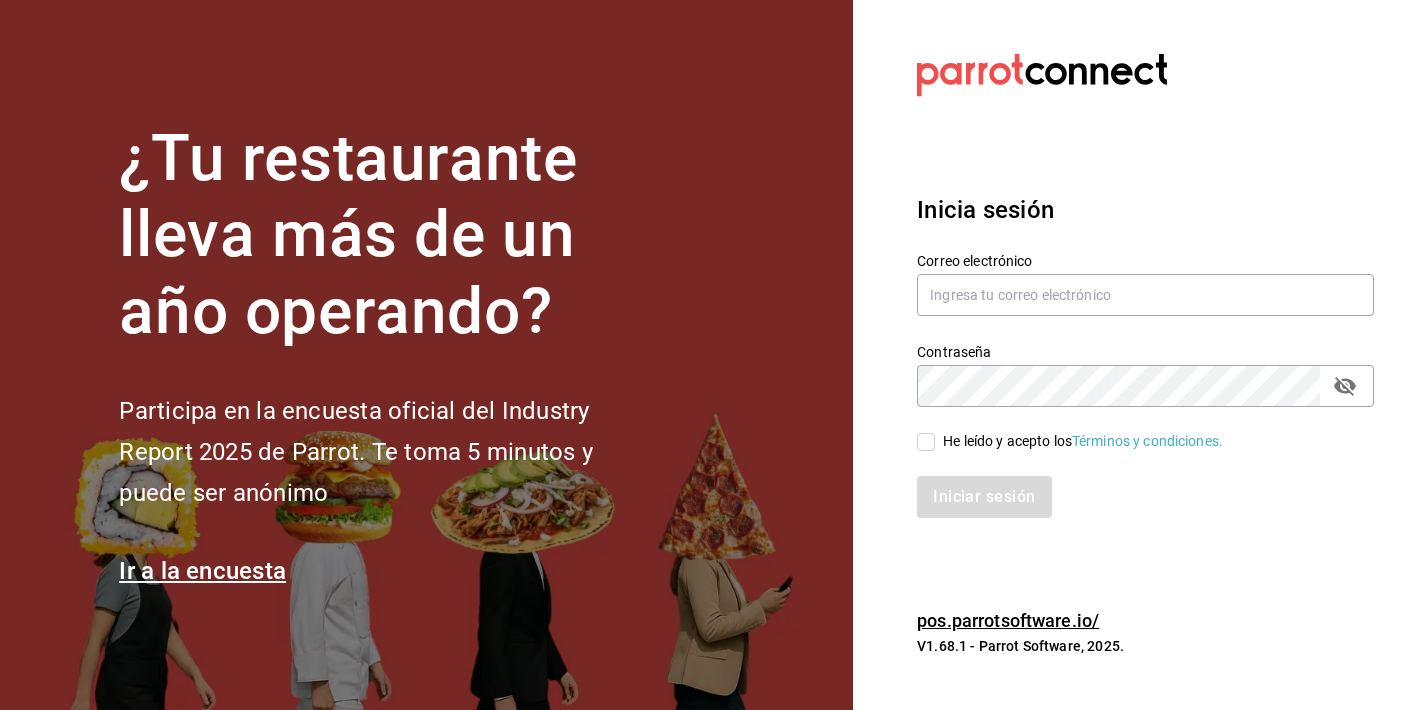 scroll, scrollTop: 0, scrollLeft: 0, axis: both 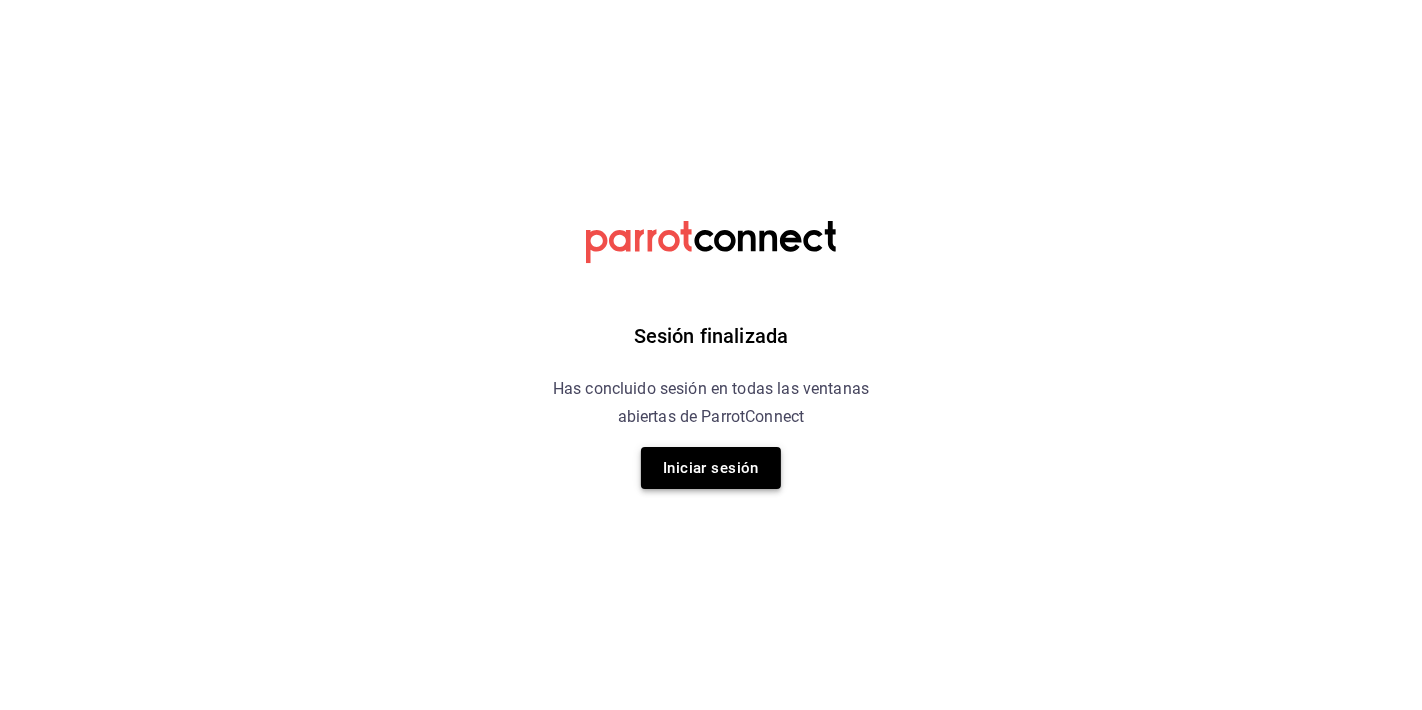 click on "Iniciar sesión" at bounding box center [711, 468] 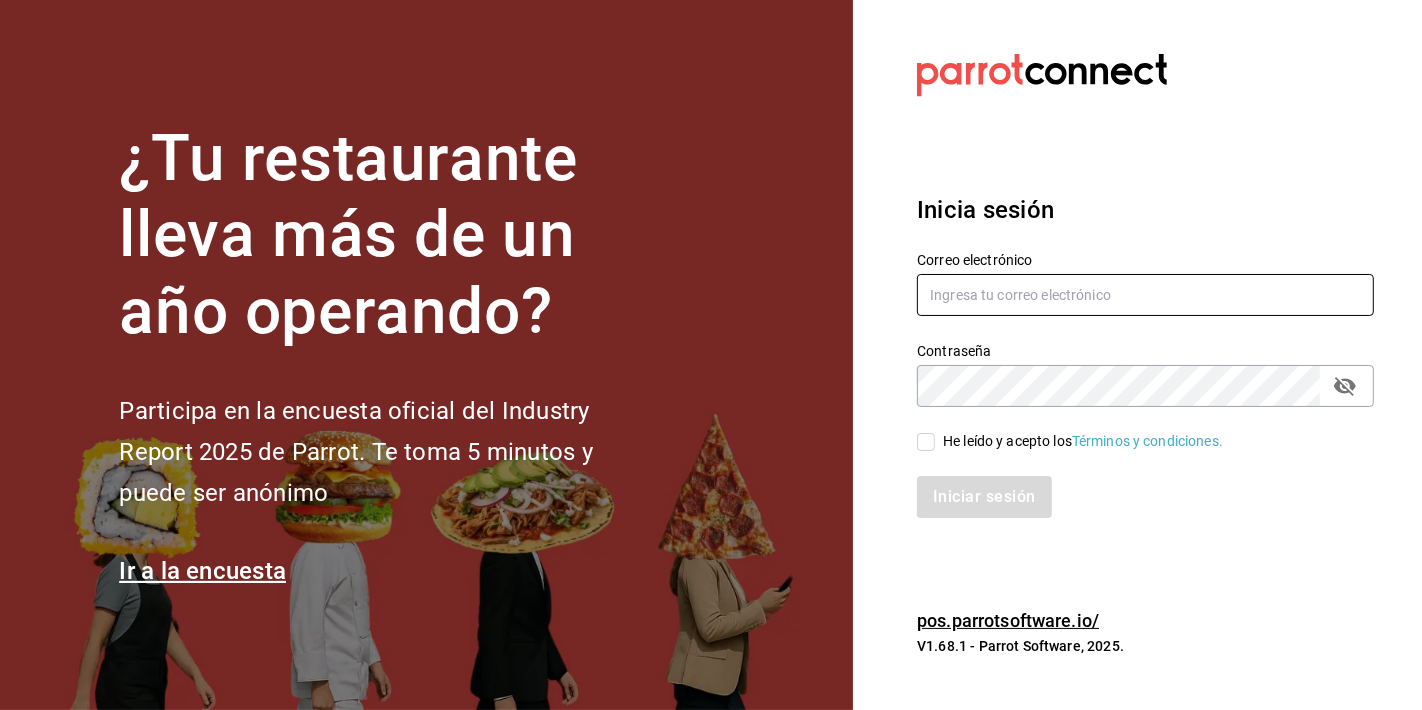 type on "[EMAIL]" 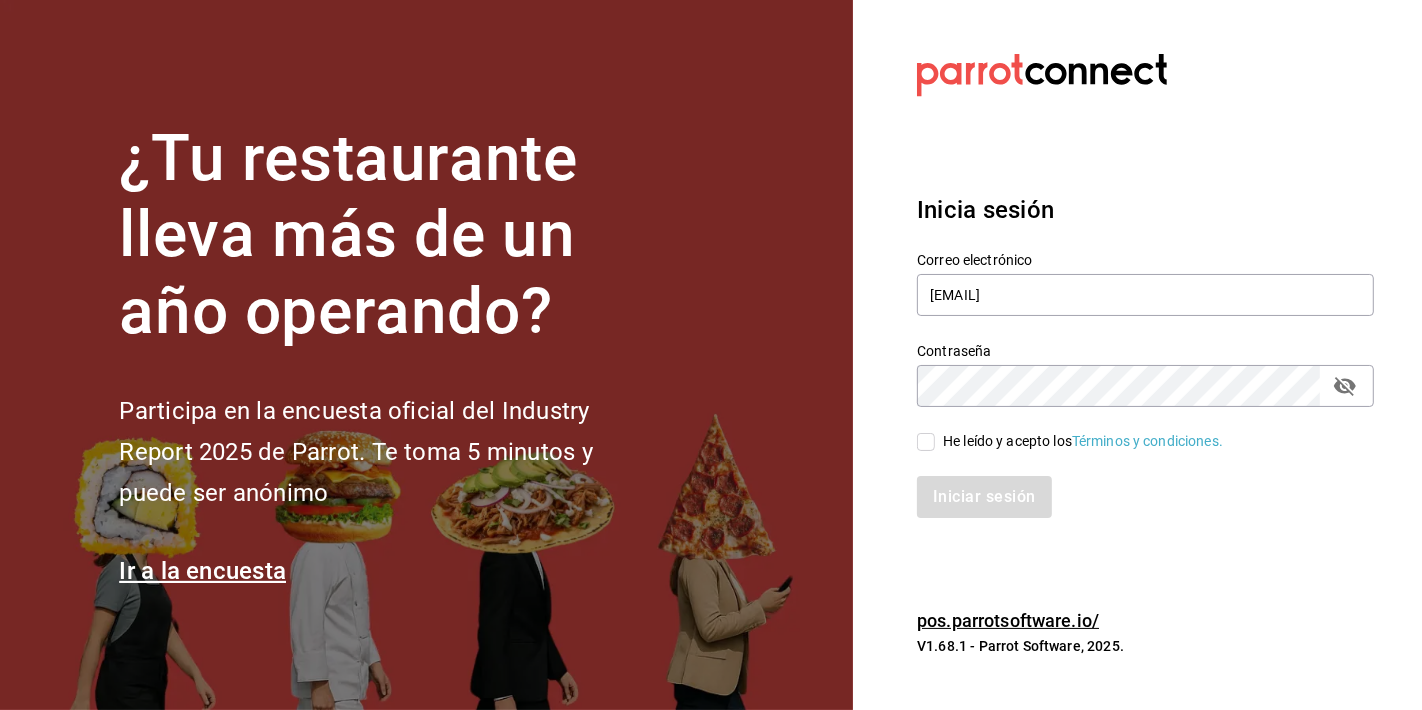 click on "He leído y acepto los  Términos y condiciones." at bounding box center [926, 442] 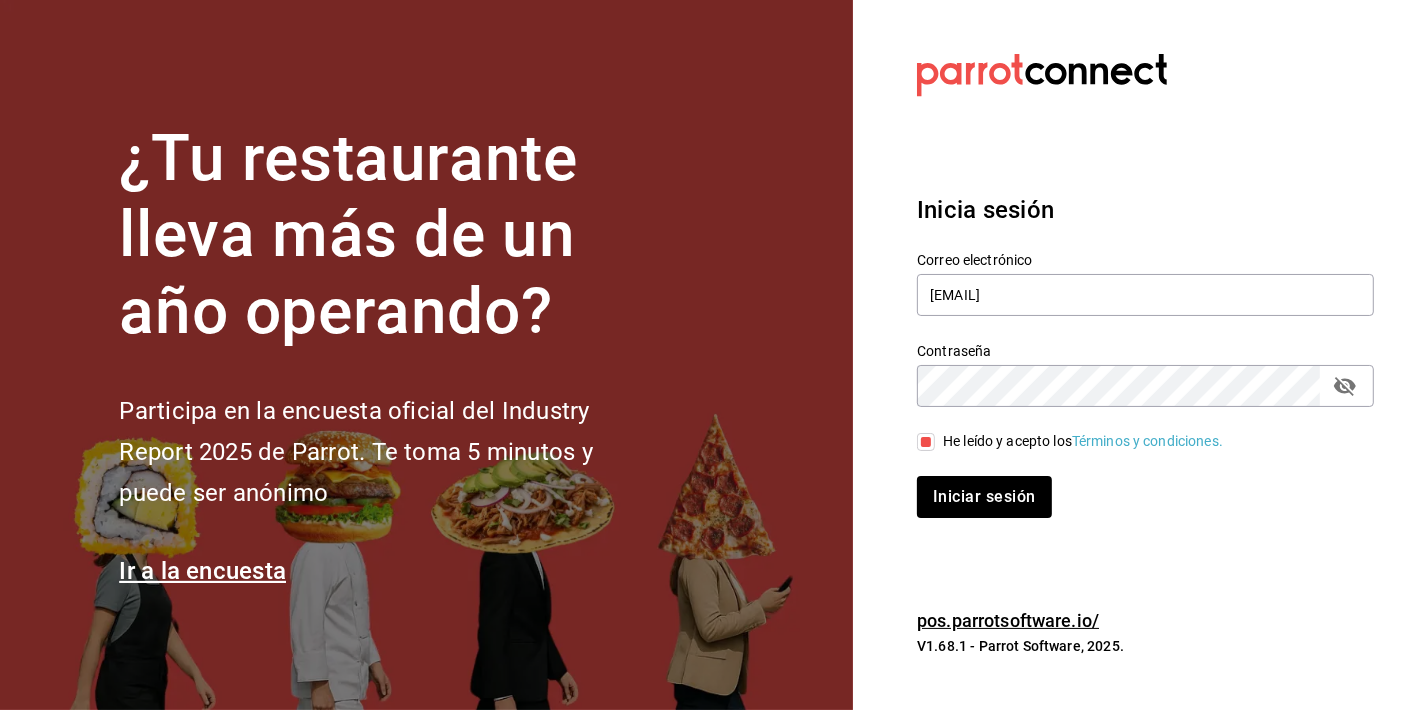 click on "Datos incorrectos. Verifica que tu Correo o Contraseña estén bien escritos. Inicia sesión Correo electrónico b19coffeebar@gmail.com Contraseña Contraseña He leído y acepto los  Términos y condiciones. Iniciar sesión pos.parrotsoftware.io/ V1.68.1 - Parrot Software, 2025." at bounding box center (1137, 355) 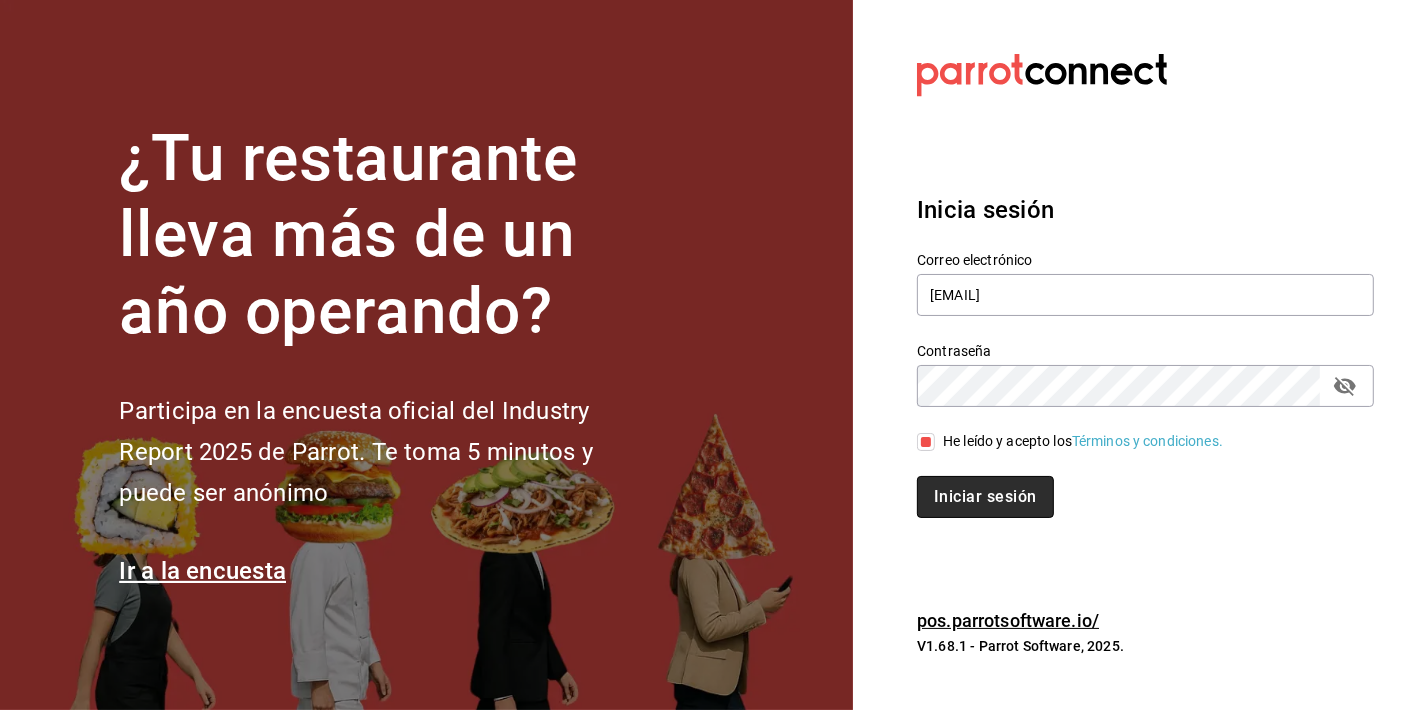 click on "Iniciar sesión" at bounding box center [985, 497] 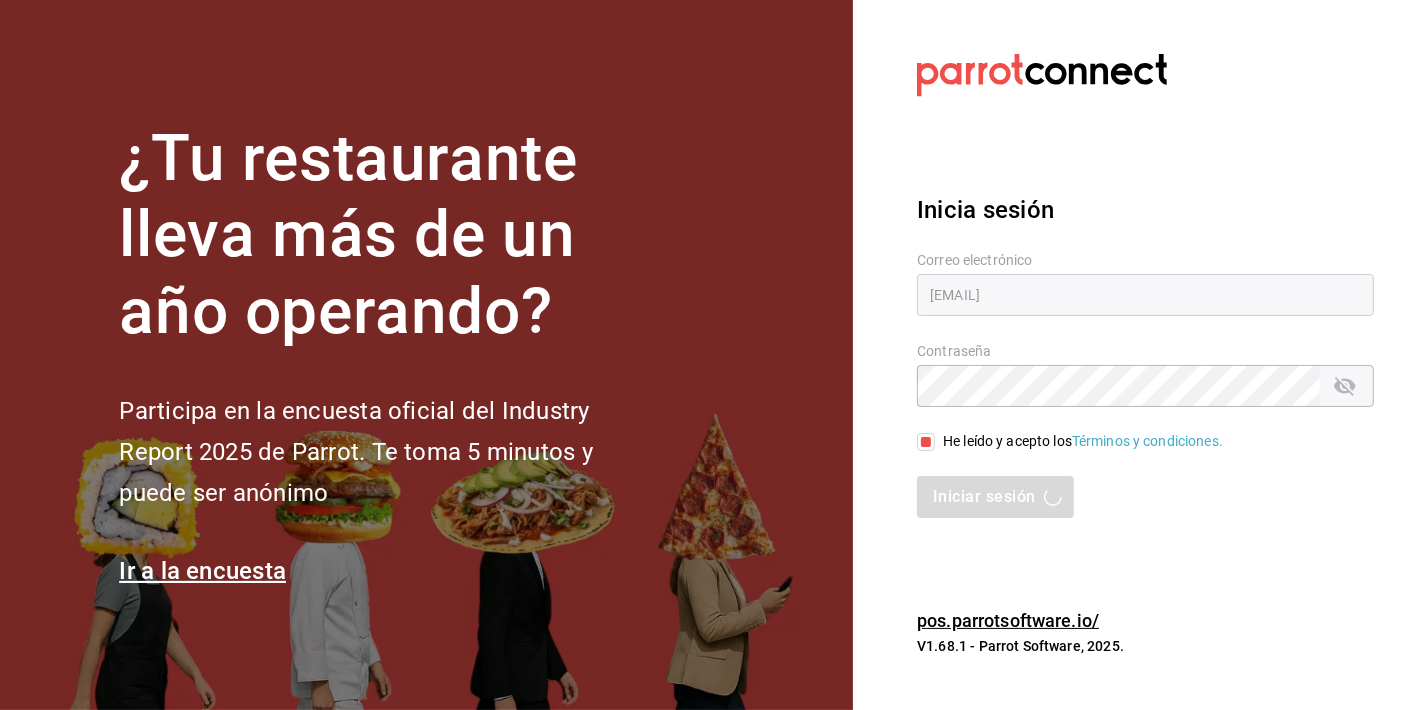 click on "Iniciar sesión" at bounding box center [1145, 497] 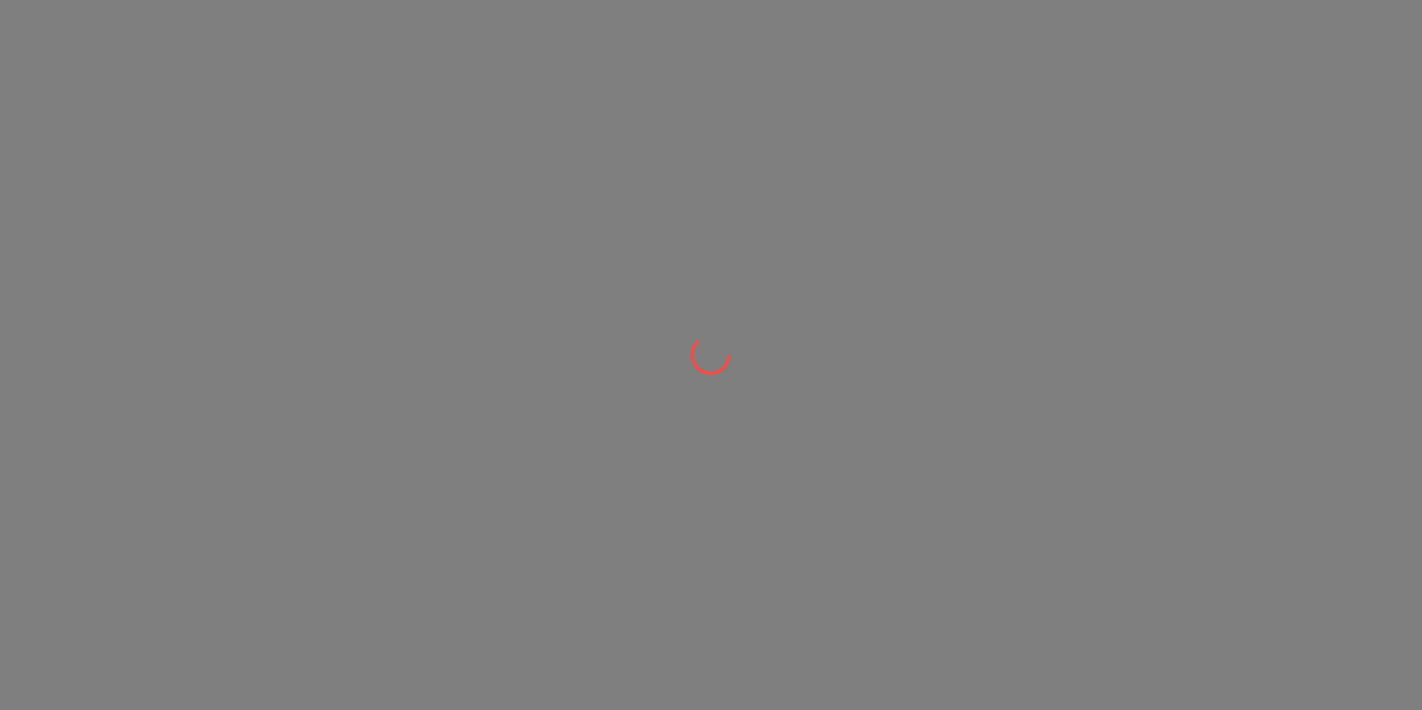 scroll, scrollTop: 0, scrollLeft: 0, axis: both 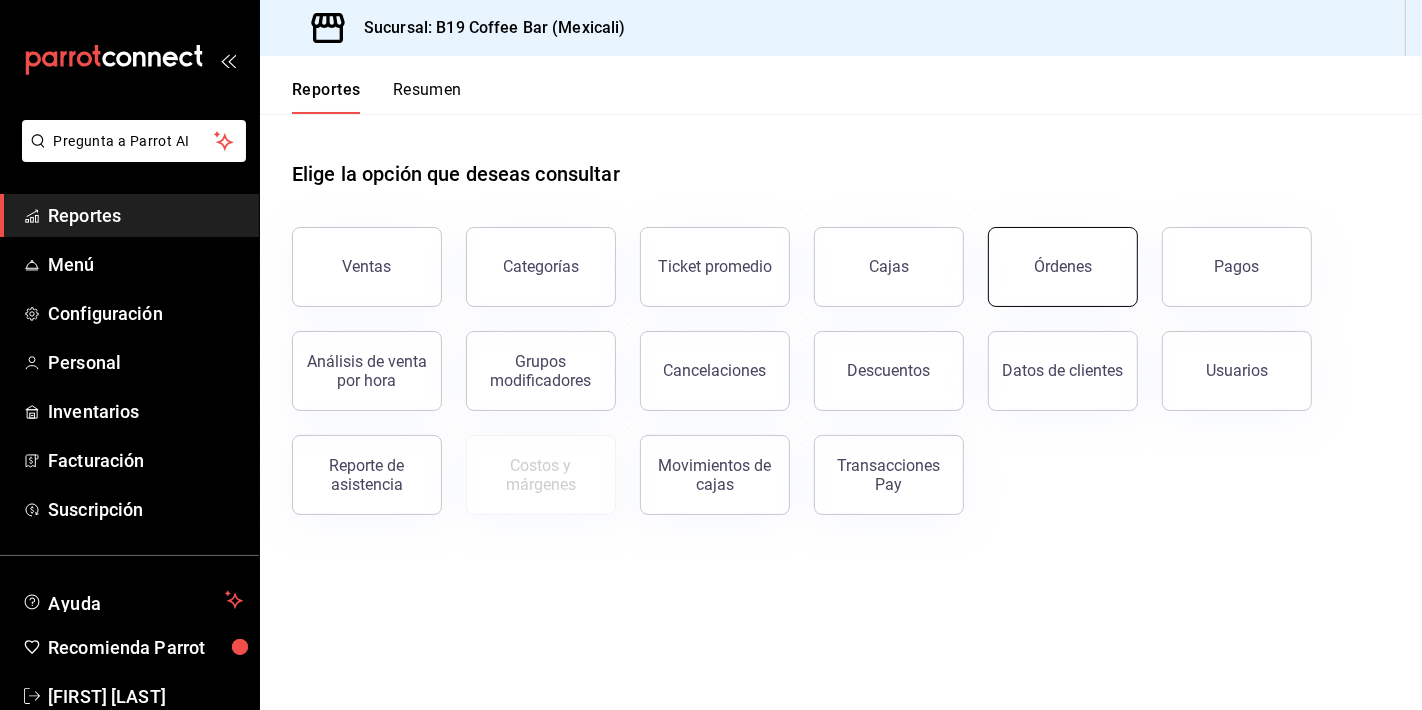 click on "Órdenes" at bounding box center (1063, 267) 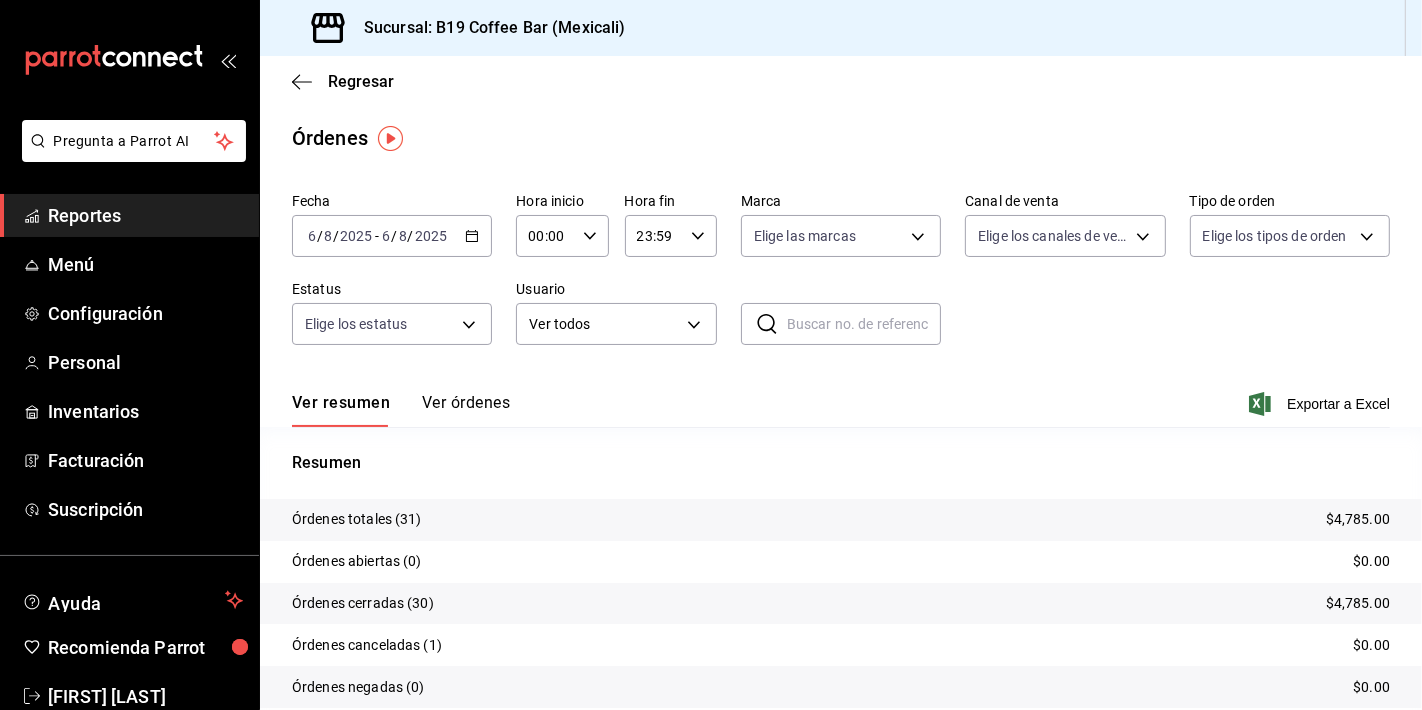 click on "Ver órdenes" at bounding box center (466, 410) 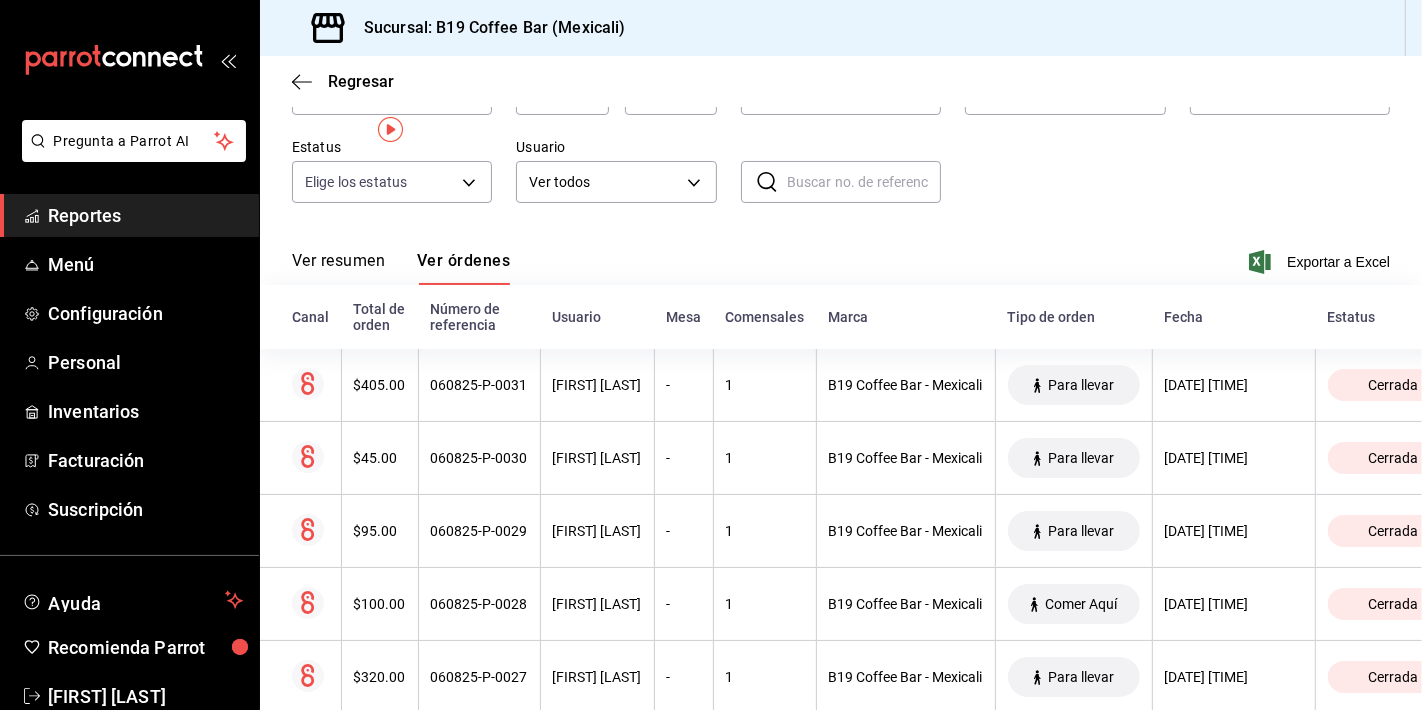 scroll, scrollTop: 259, scrollLeft: 0, axis: vertical 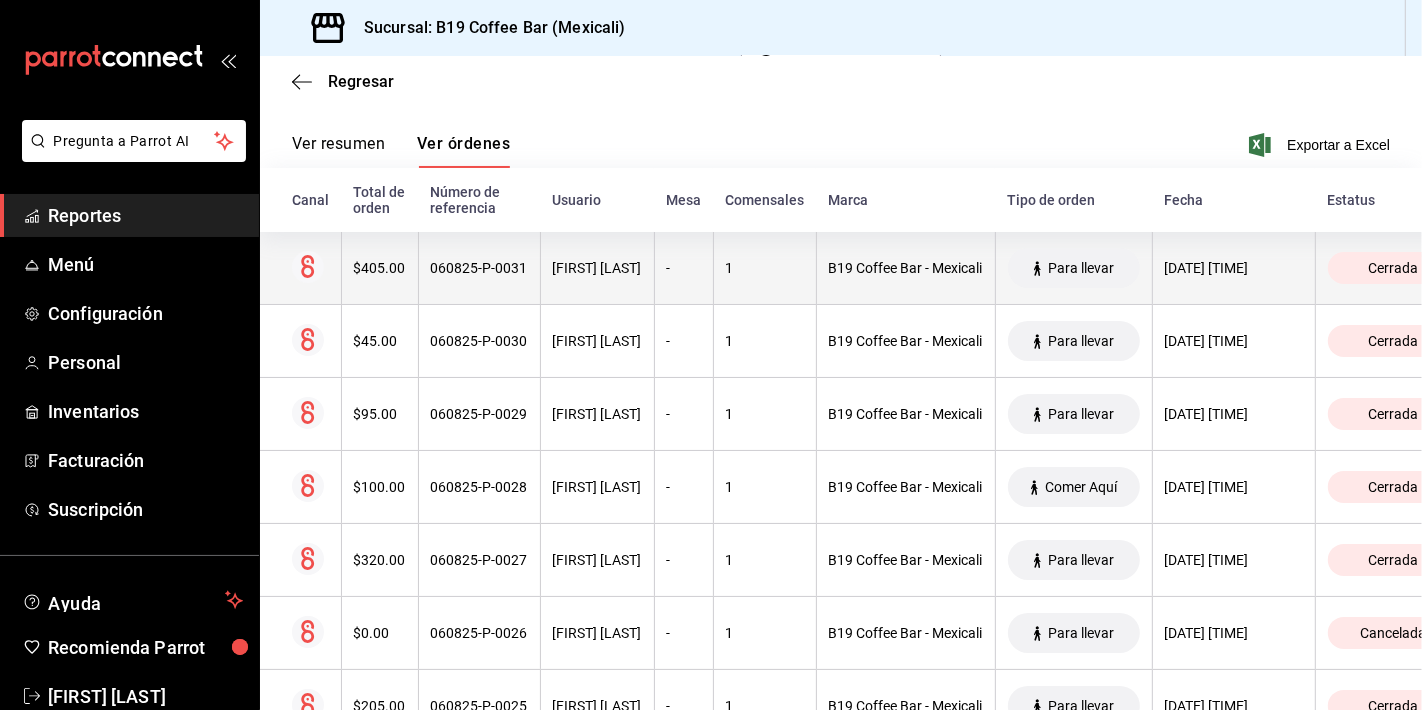 click on "[FIRST] [LAST]" at bounding box center (597, 268) 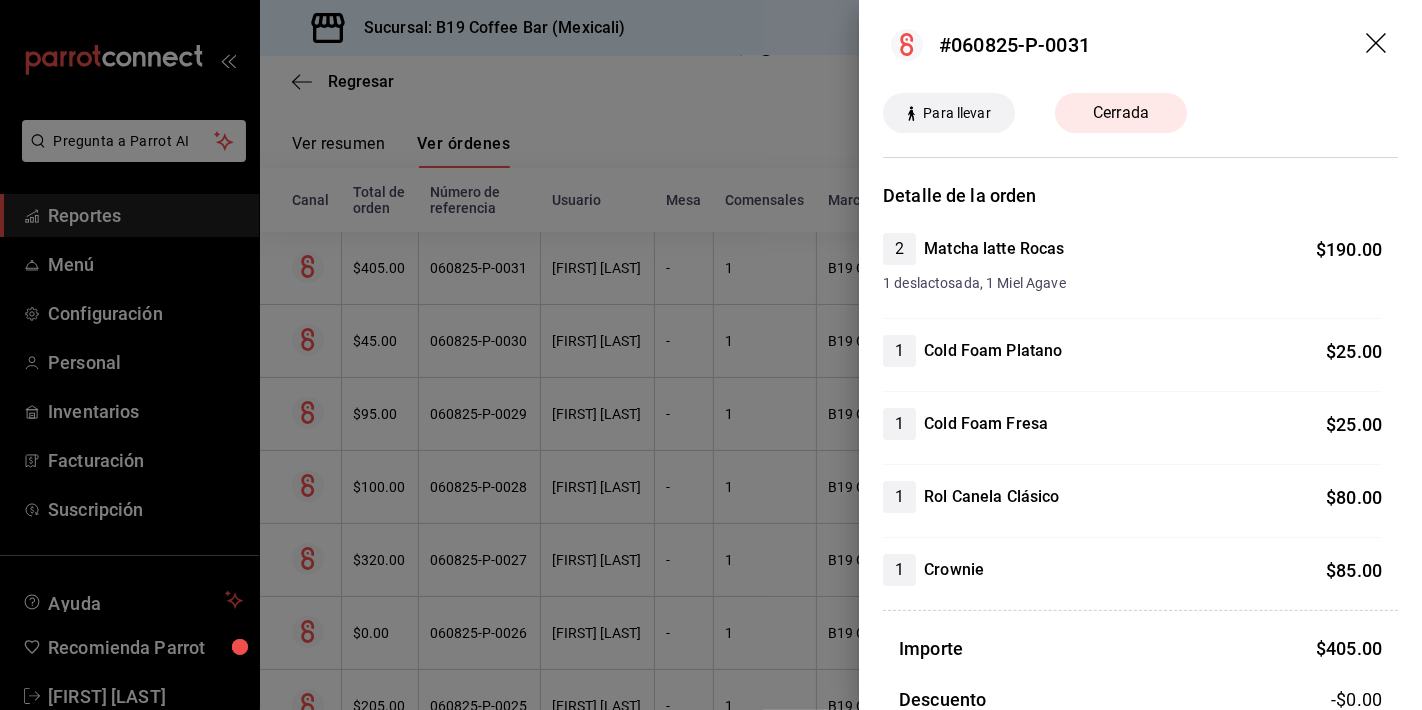 scroll, scrollTop: 0, scrollLeft: 0, axis: both 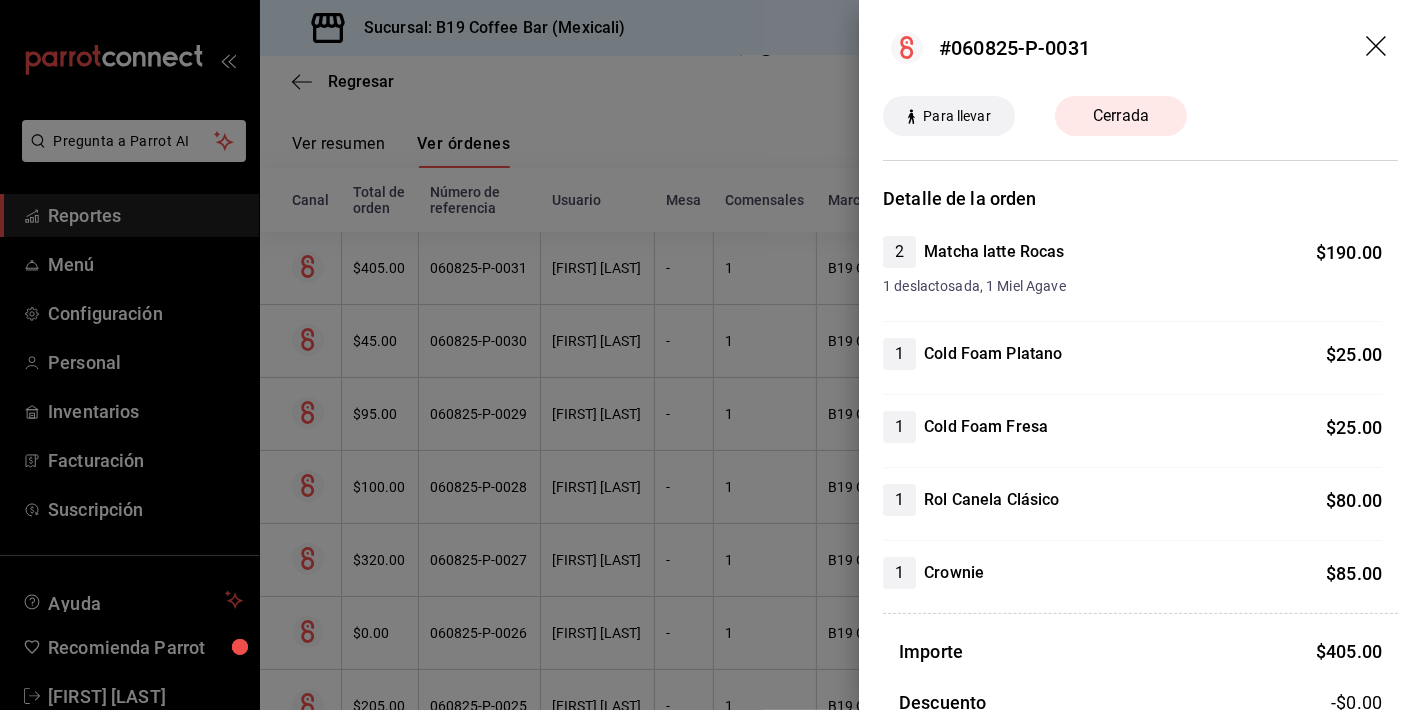 click 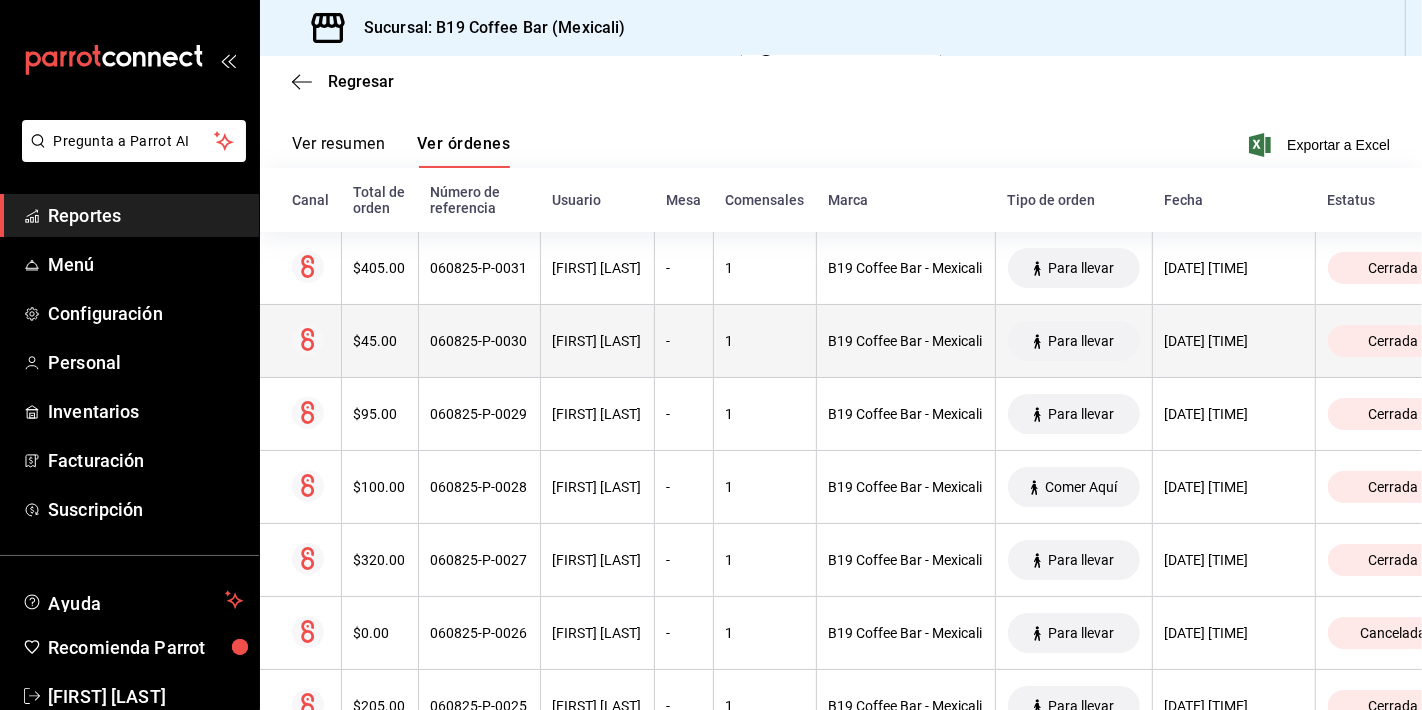 click on "[FIRST] [LAST]" at bounding box center [597, 341] 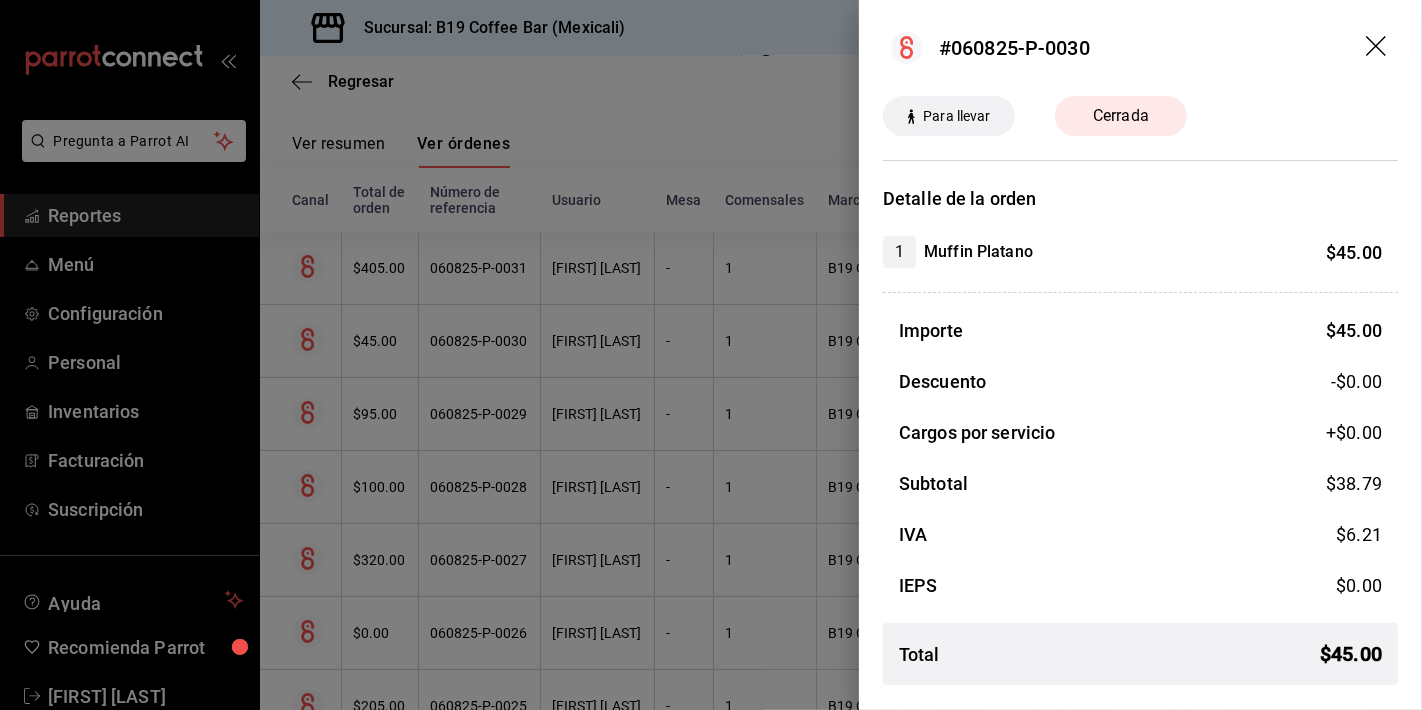 click 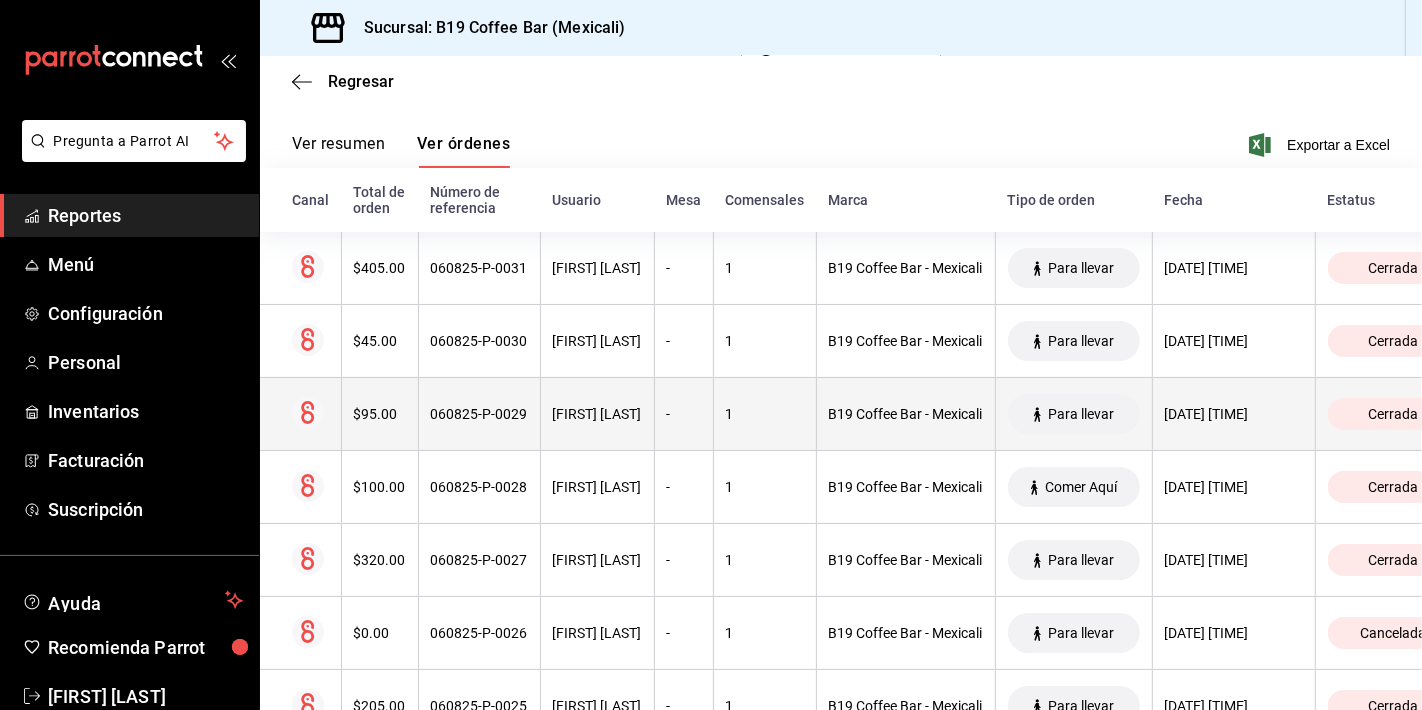 click on "060825-P-0029" at bounding box center [479, 414] 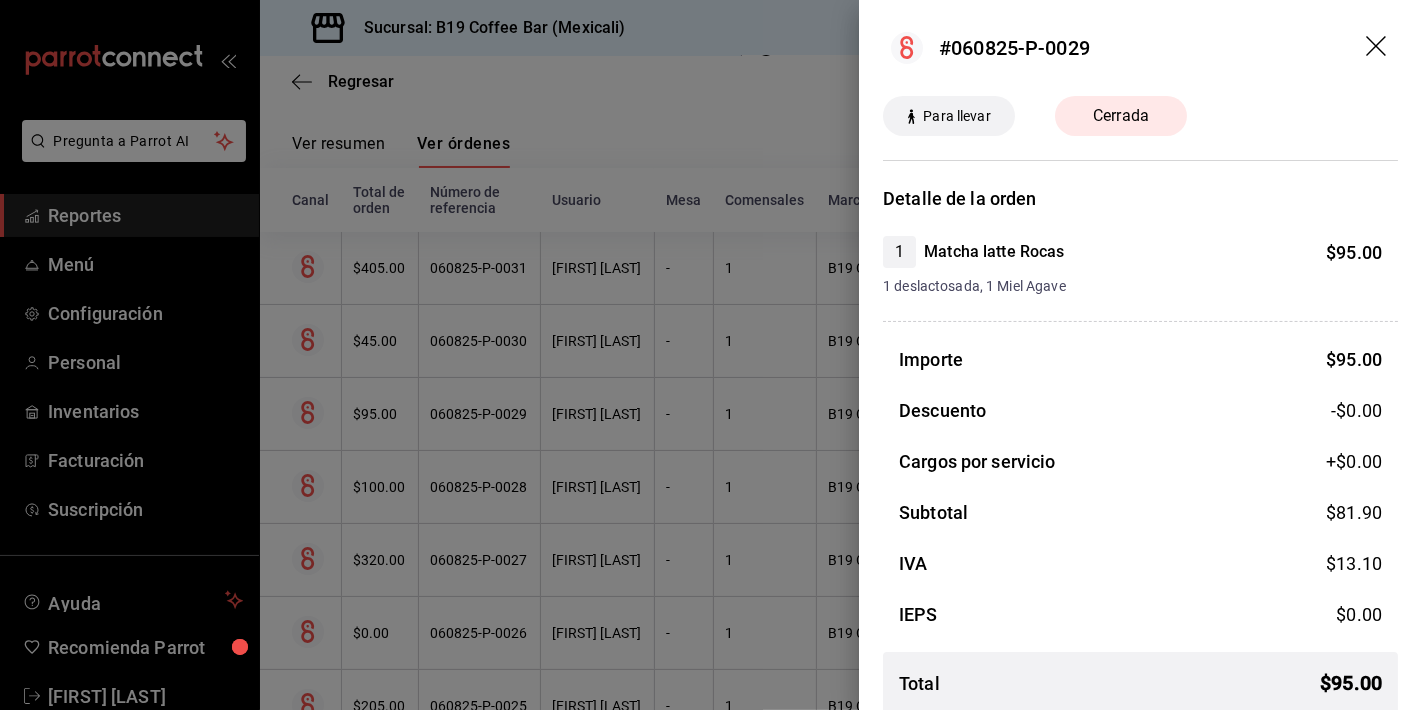 click 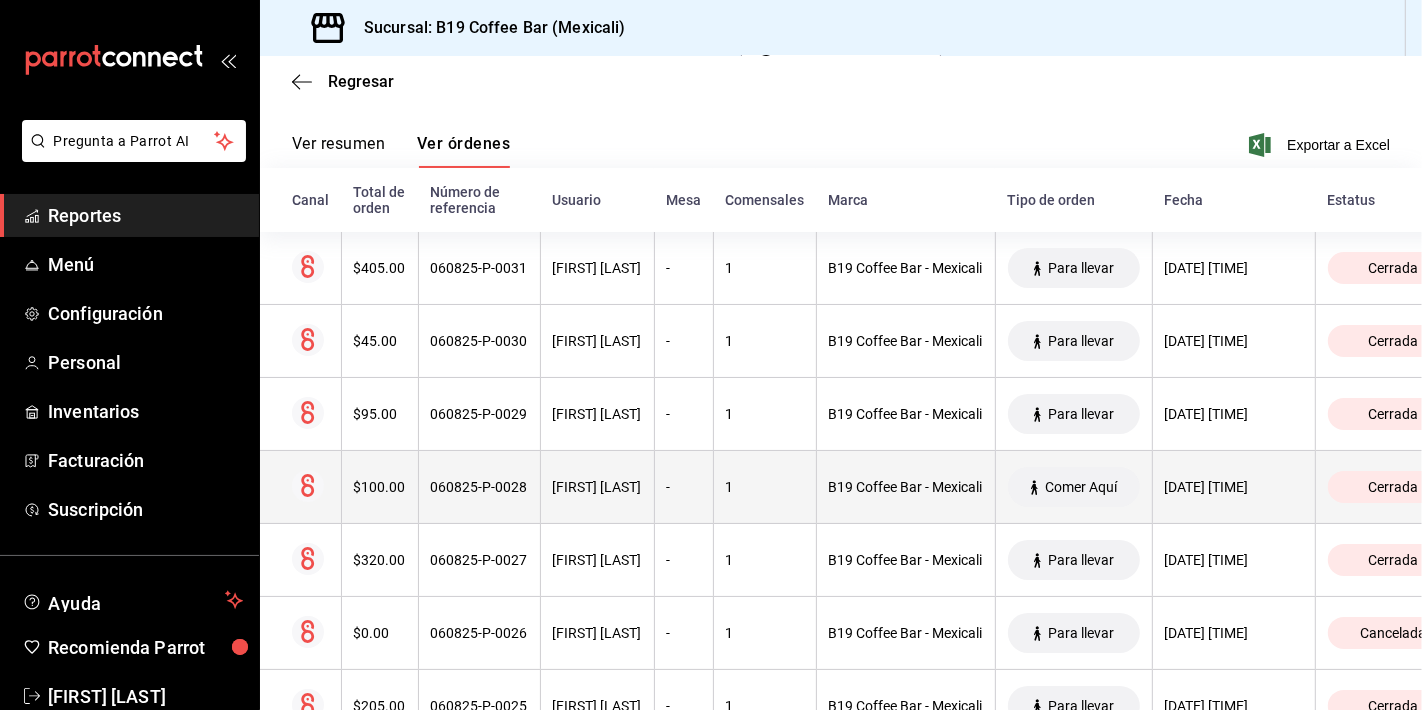 click on "060825-P-0028" at bounding box center [479, 487] 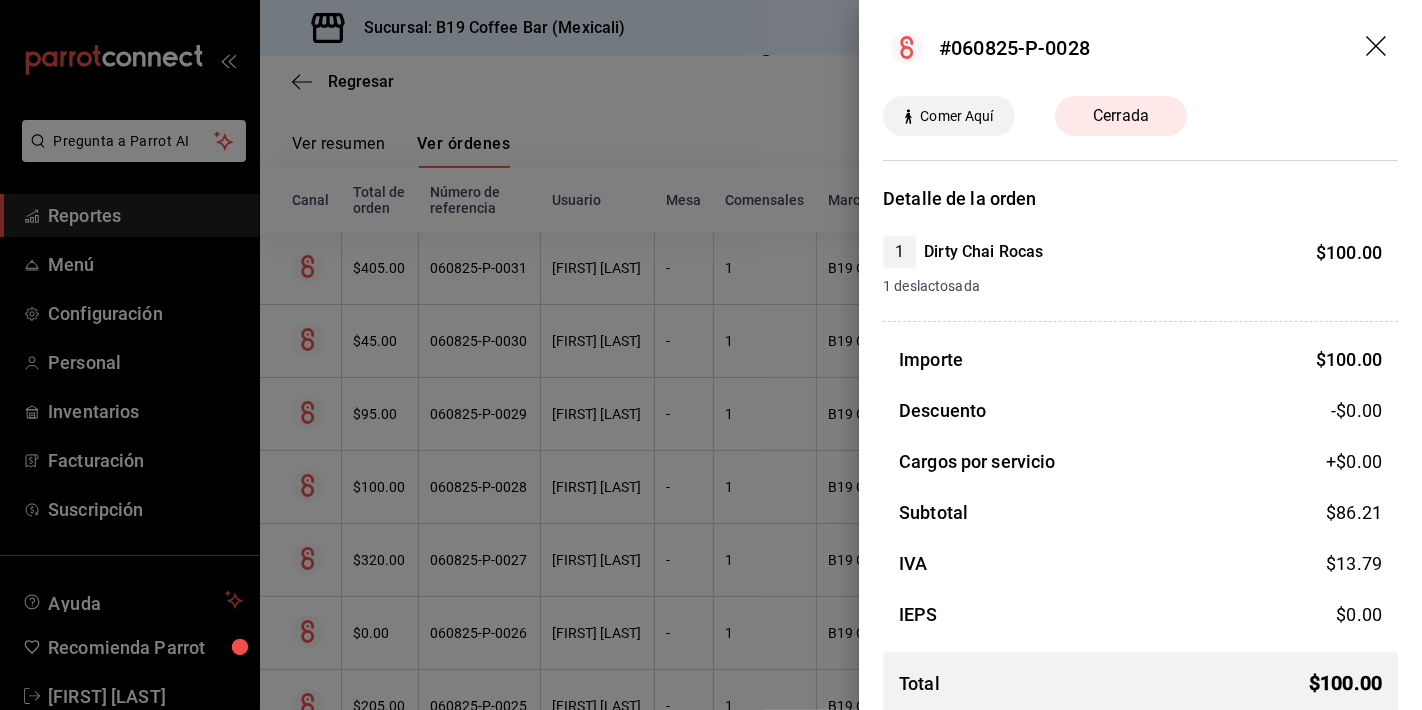 click 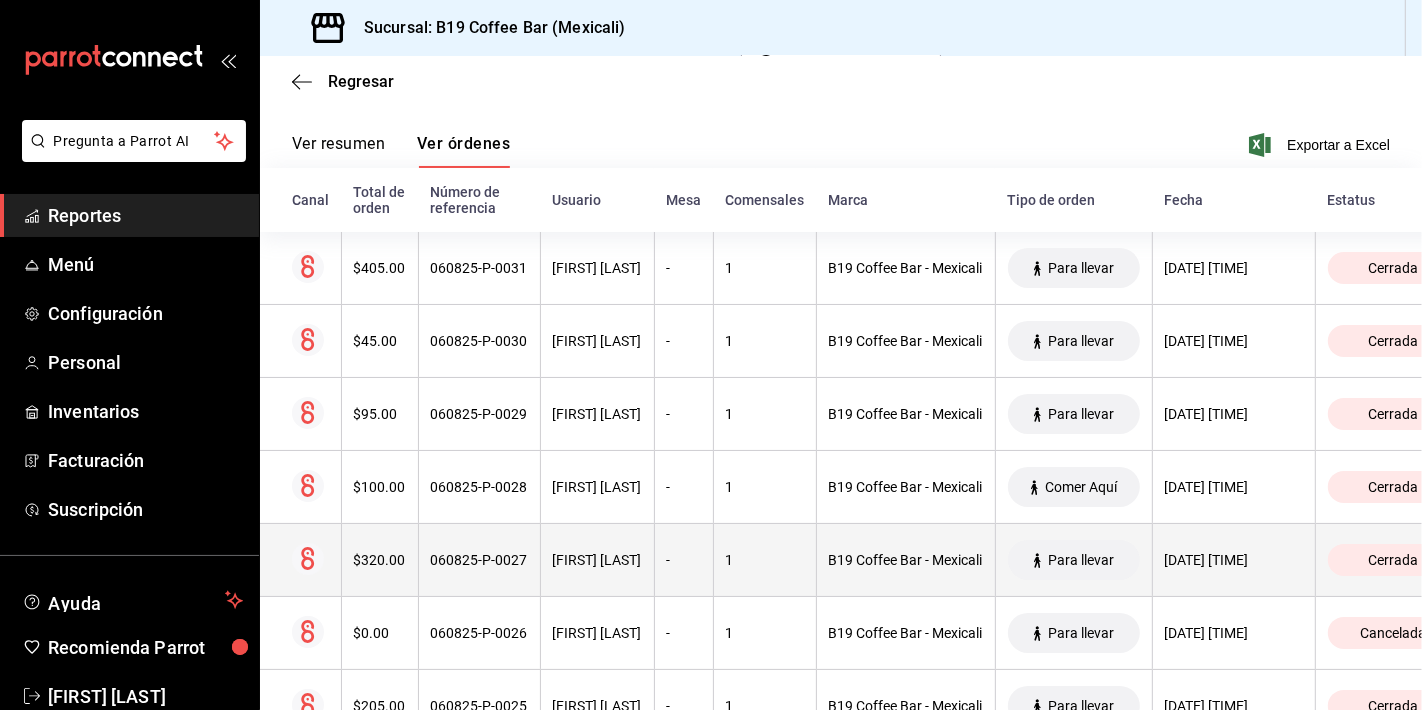 click on "060825-P-0027" at bounding box center (479, 560) 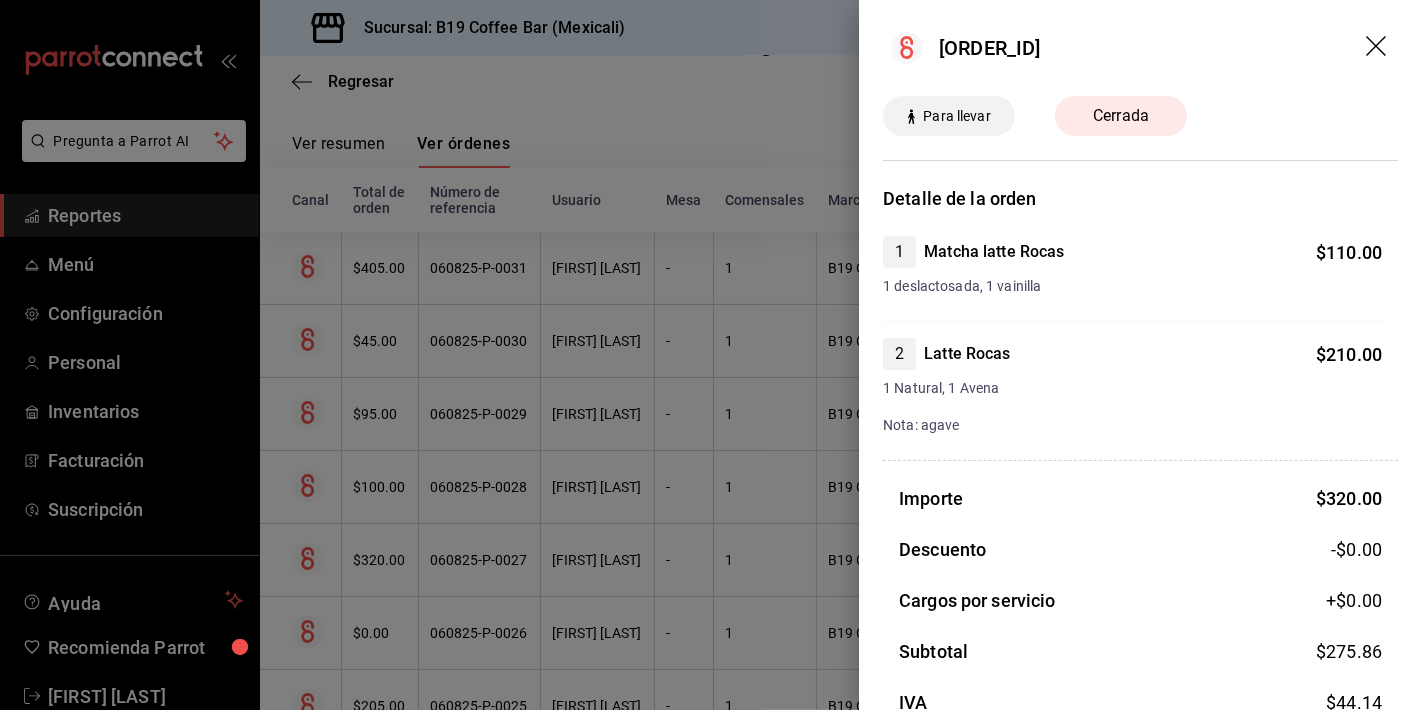 click 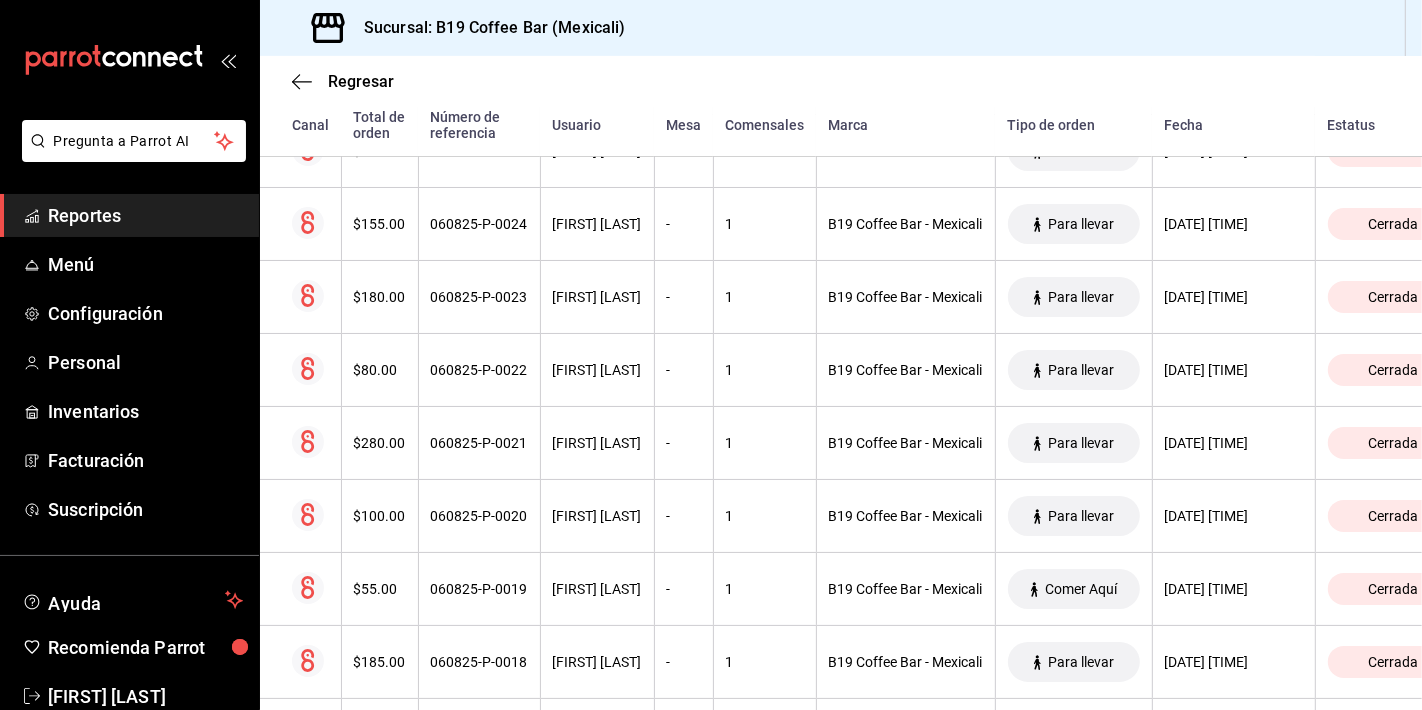 scroll, scrollTop: 0, scrollLeft: 0, axis: both 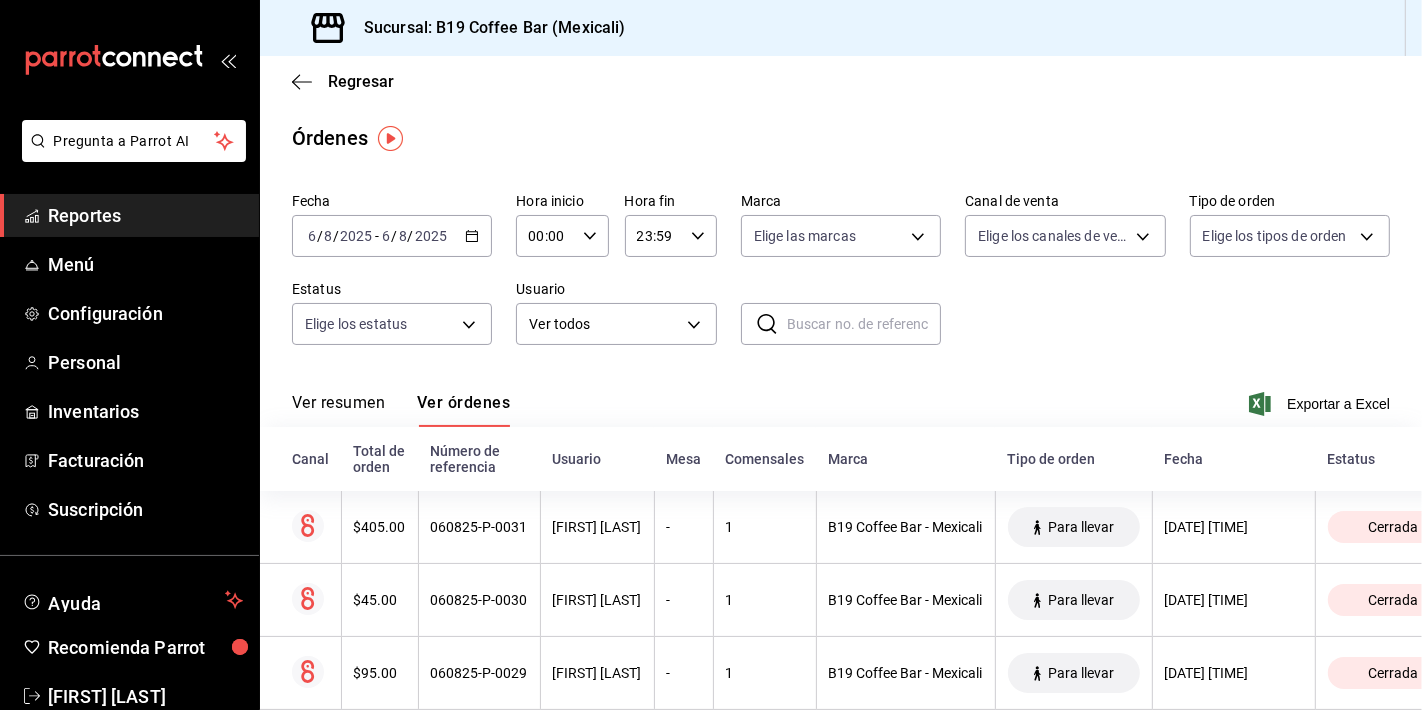 click on "Ver resumen" at bounding box center (338, 410) 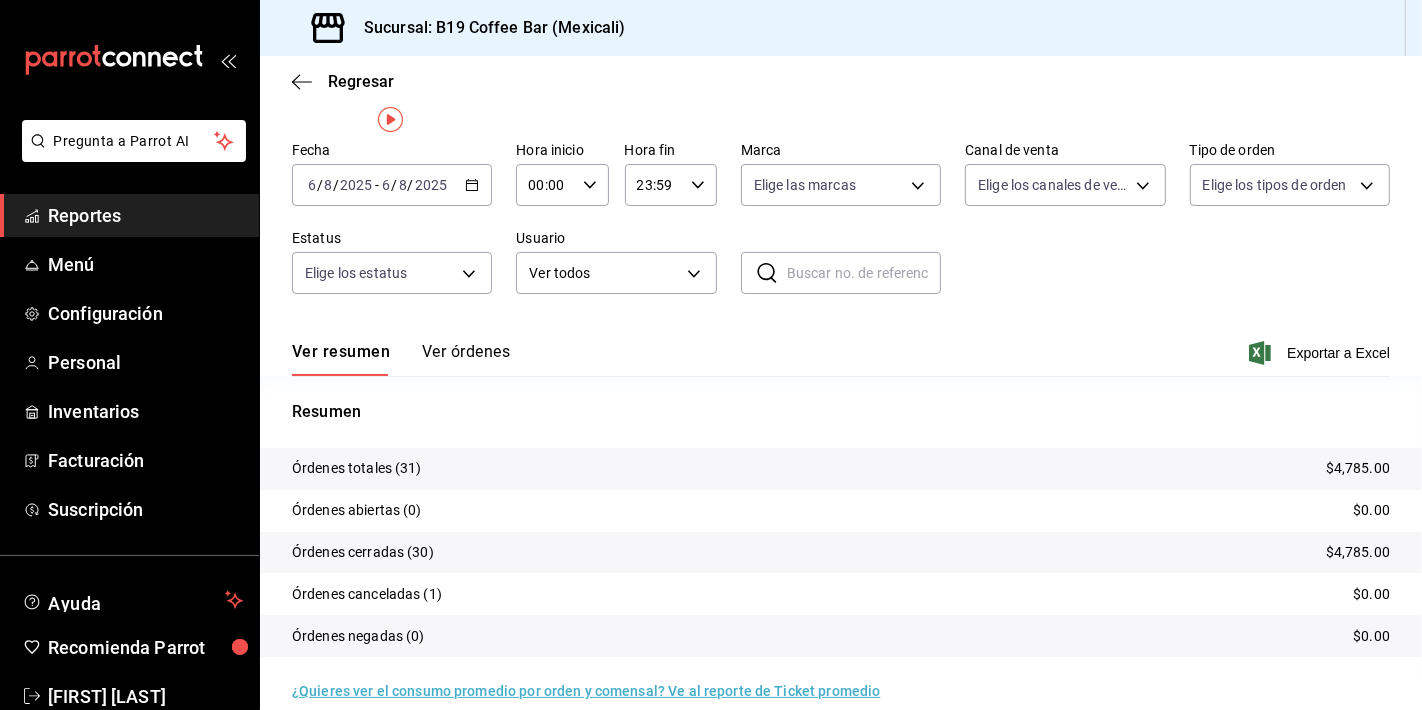 scroll, scrollTop: 74, scrollLeft: 0, axis: vertical 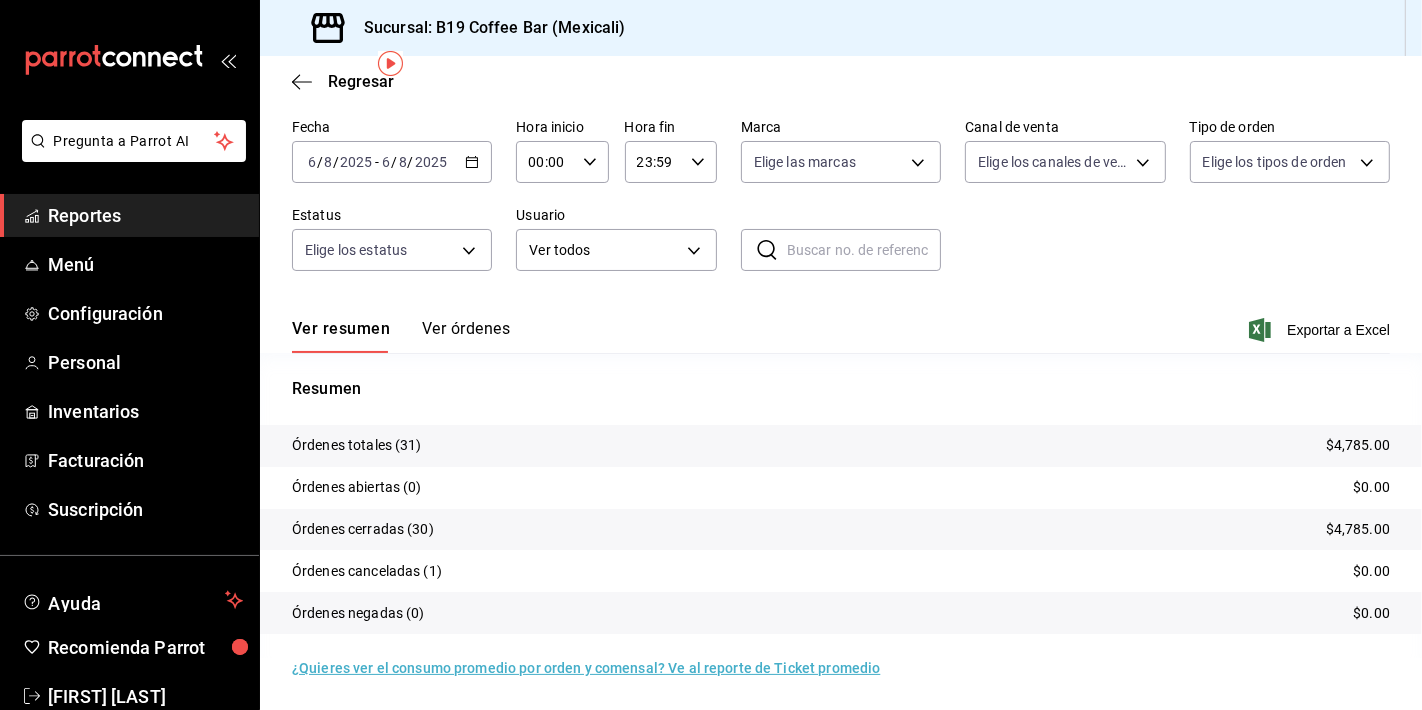 click on "Ver órdenes" at bounding box center (466, 336) 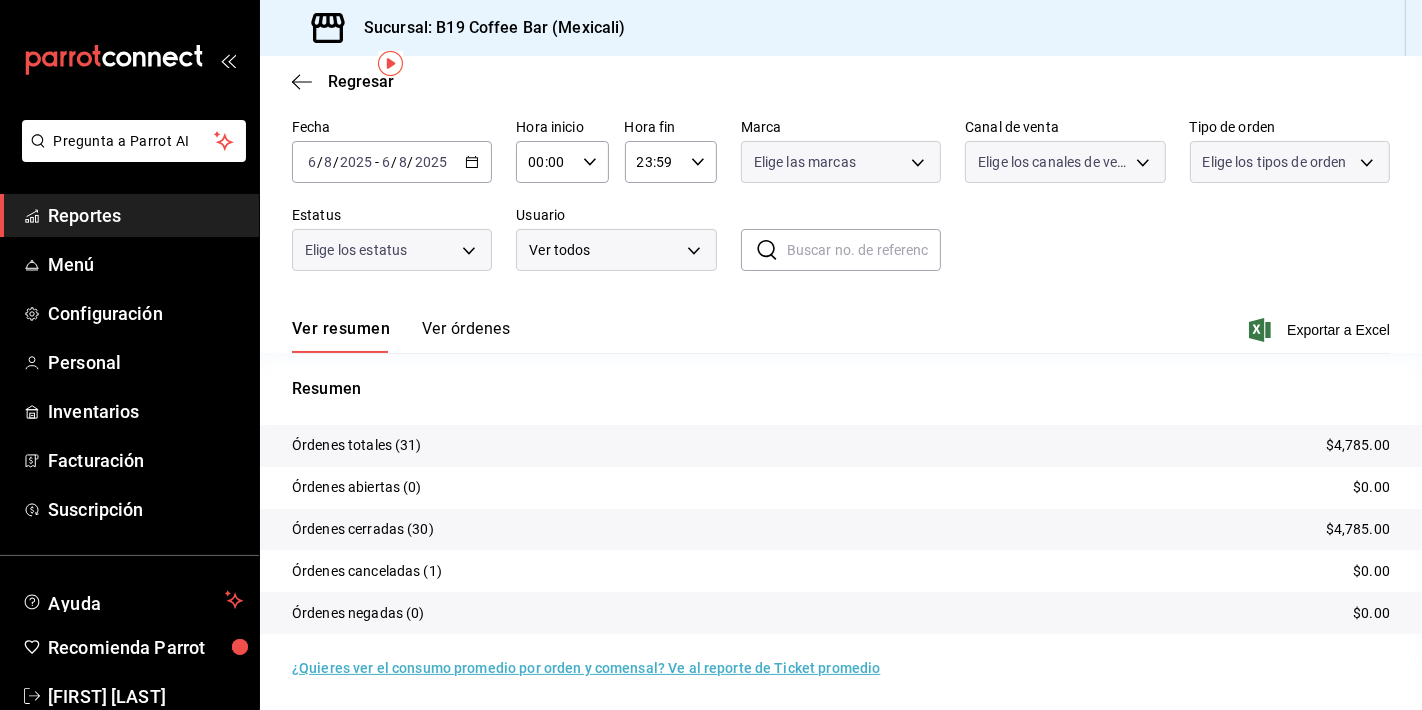 scroll, scrollTop: 0, scrollLeft: 0, axis: both 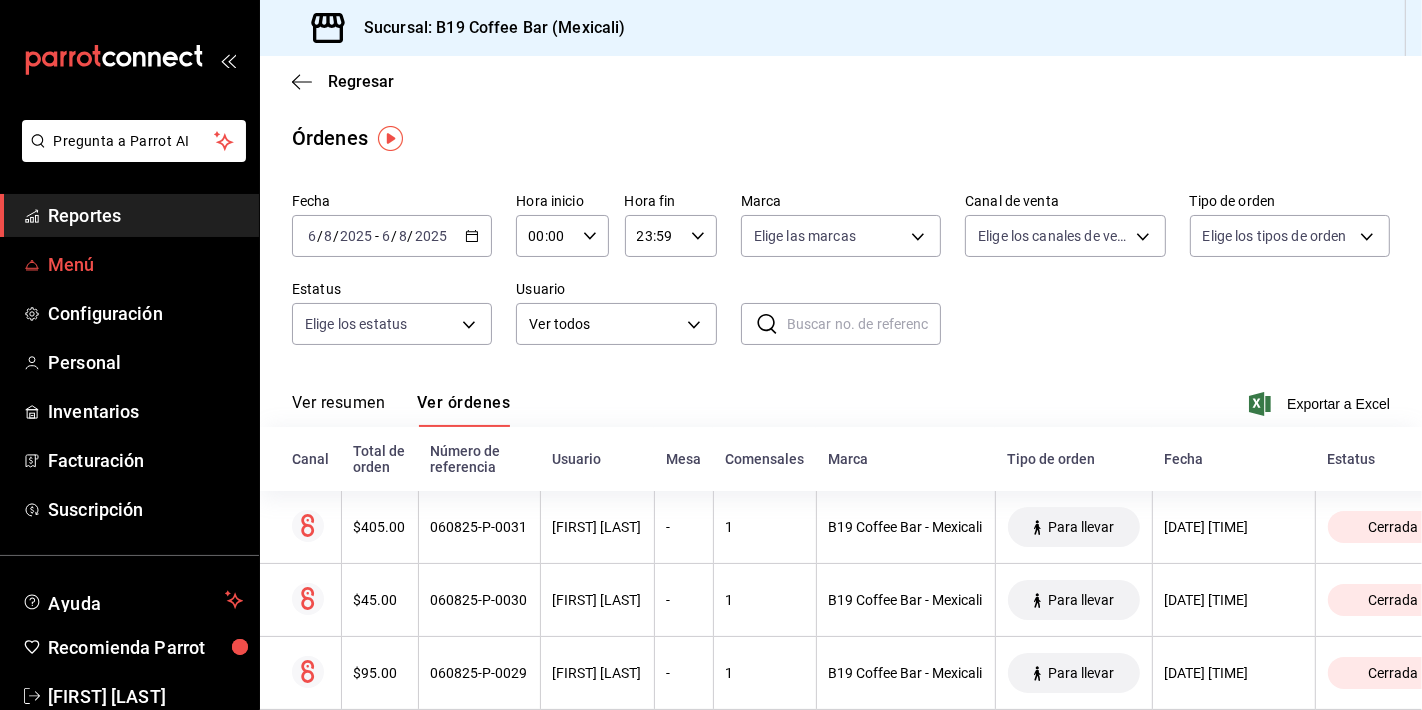click on "Menú" at bounding box center [145, 264] 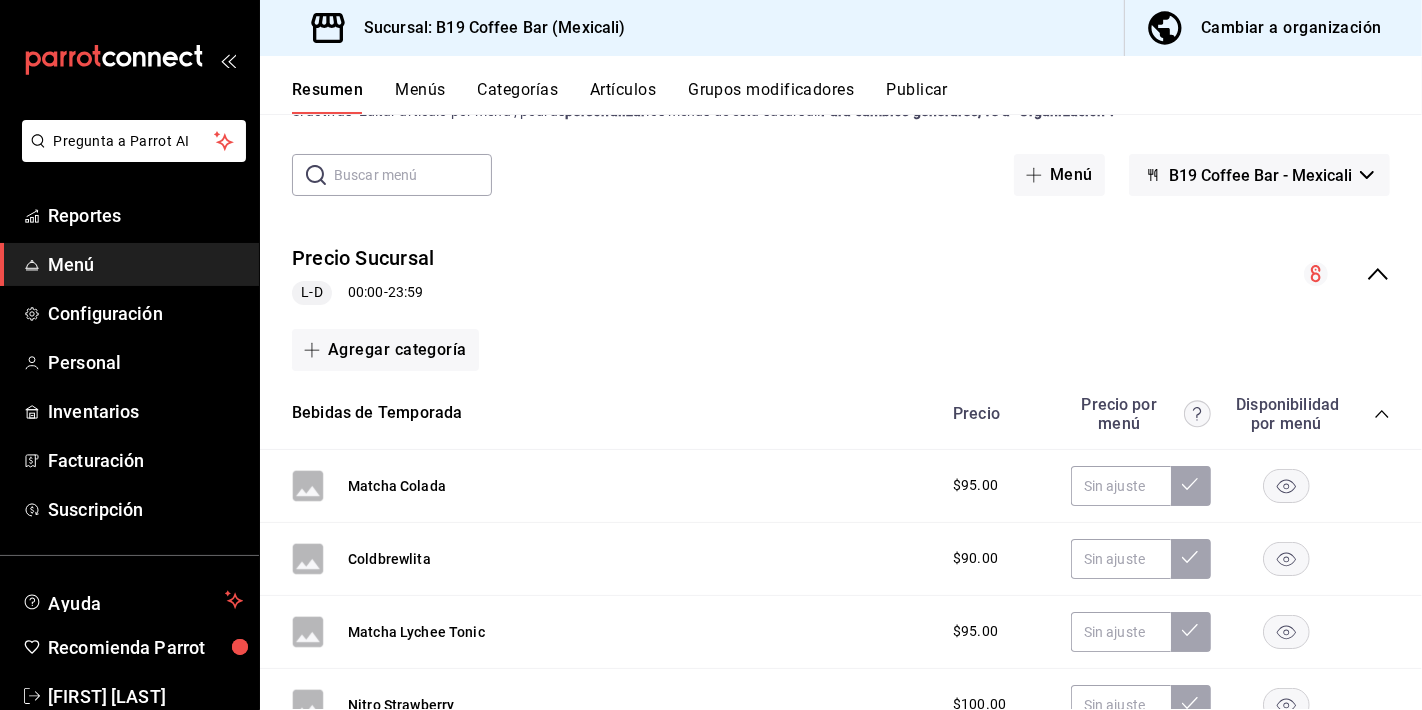 scroll, scrollTop: 0, scrollLeft: 0, axis: both 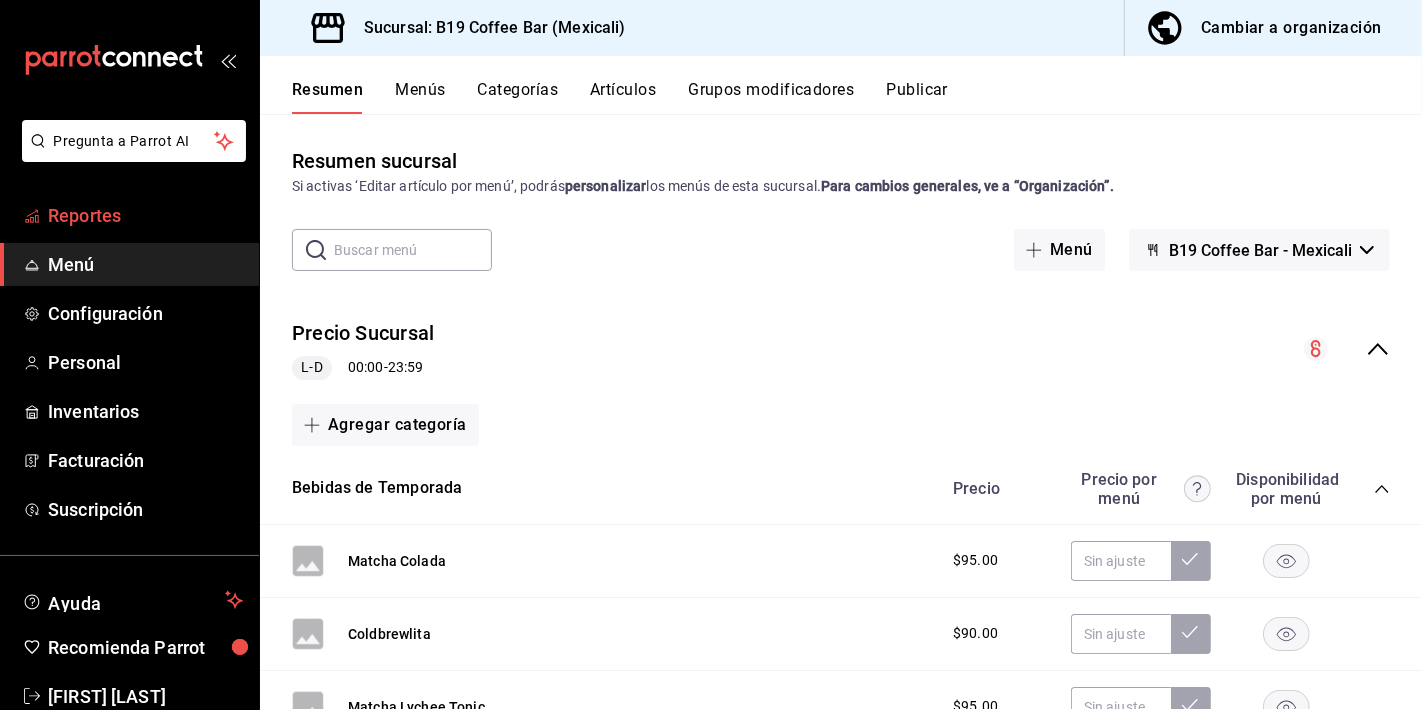 click on "Reportes" at bounding box center [145, 215] 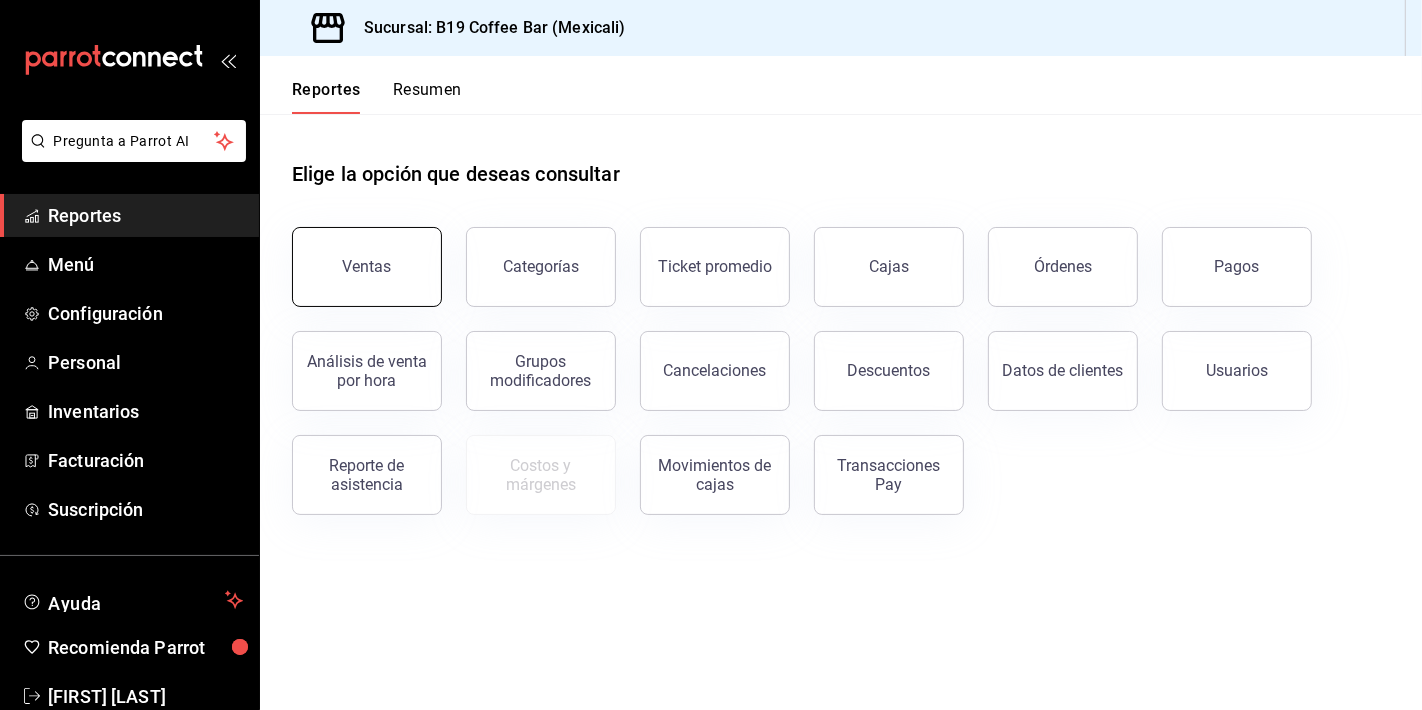 click on "Ventas" at bounding box center (367, 267) 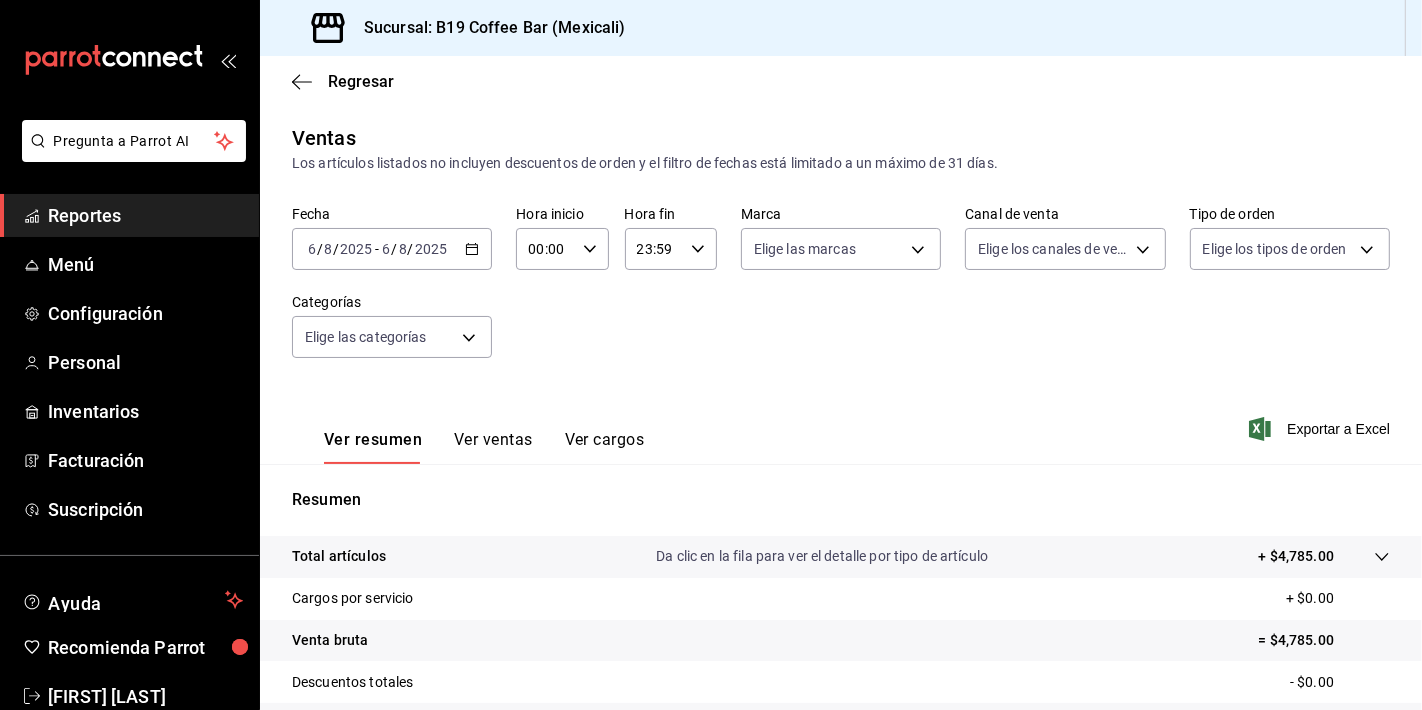 scroll, scrollTop: 248, scrollLeft: 0, axis: vertical 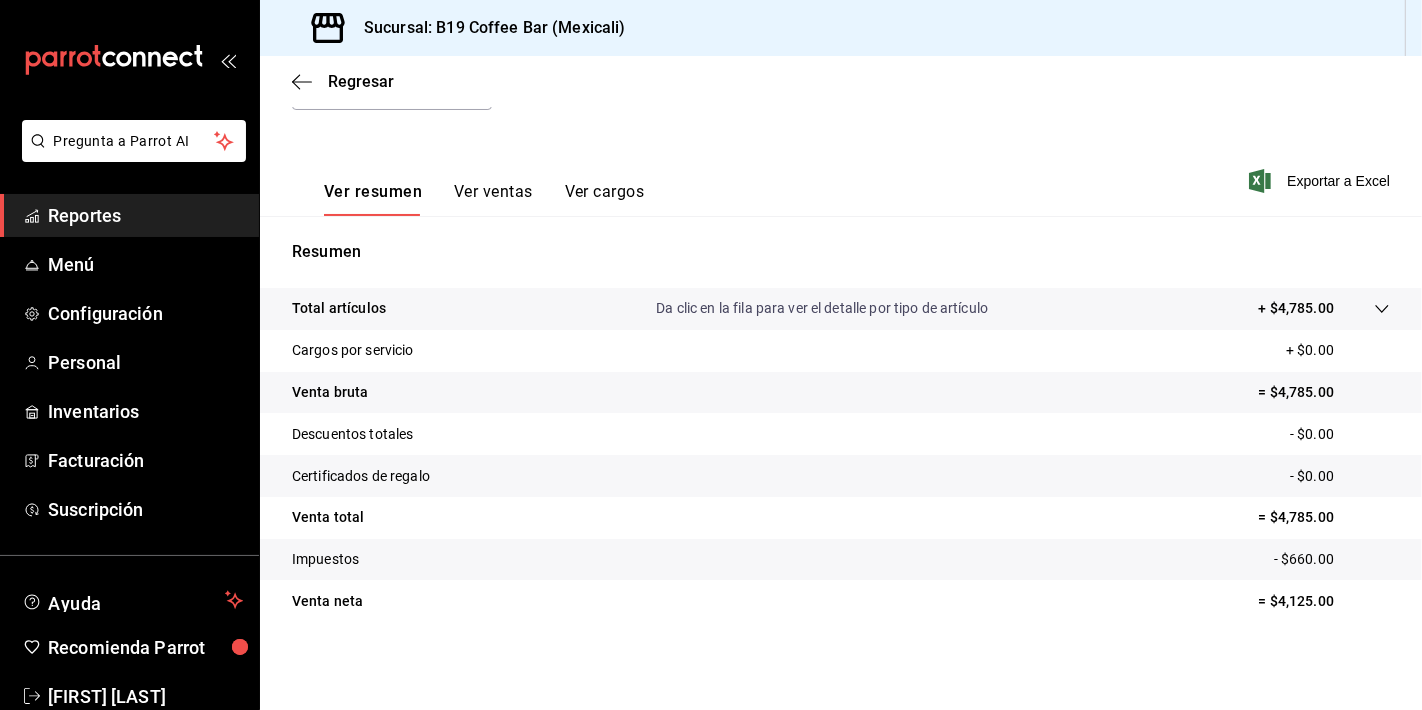 click on "Ver ventas" at bounding box center (493, 199) 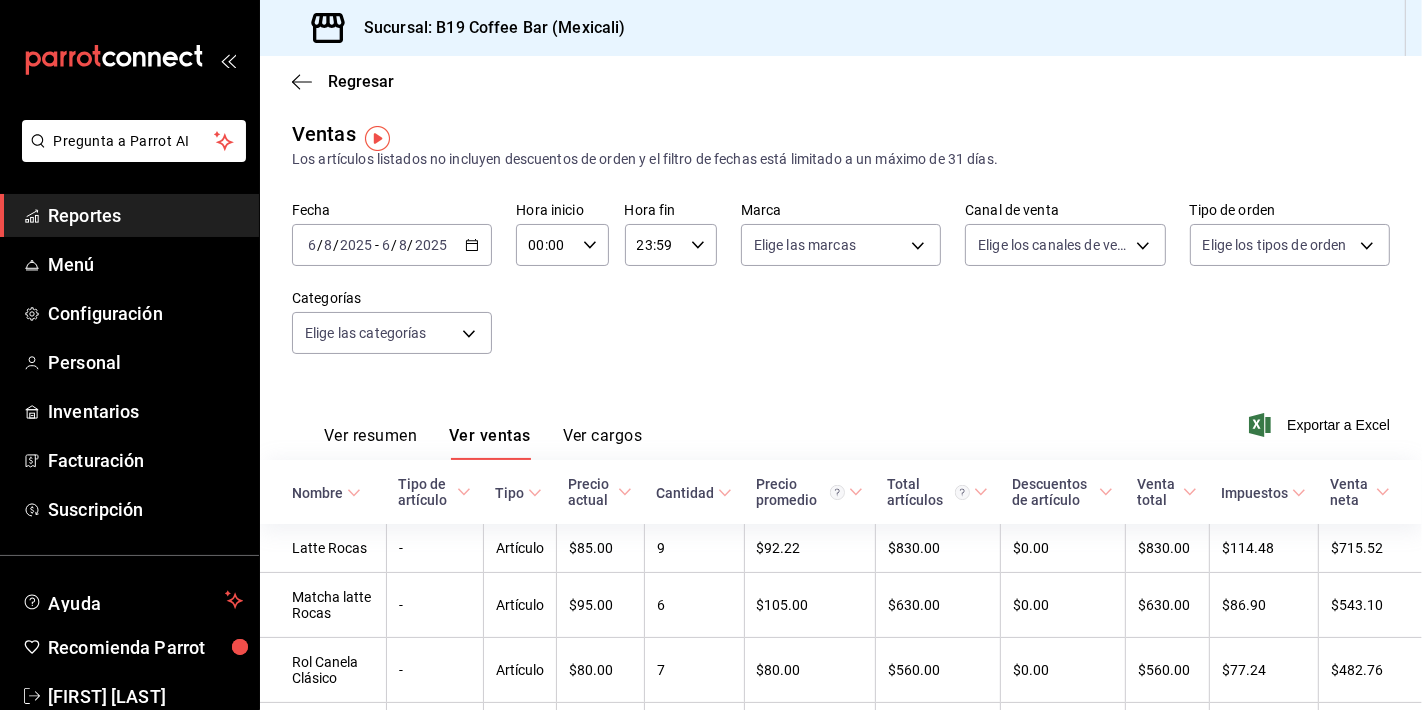 scroll, scrollTop: 0, scrollLeft: 0, axis: both 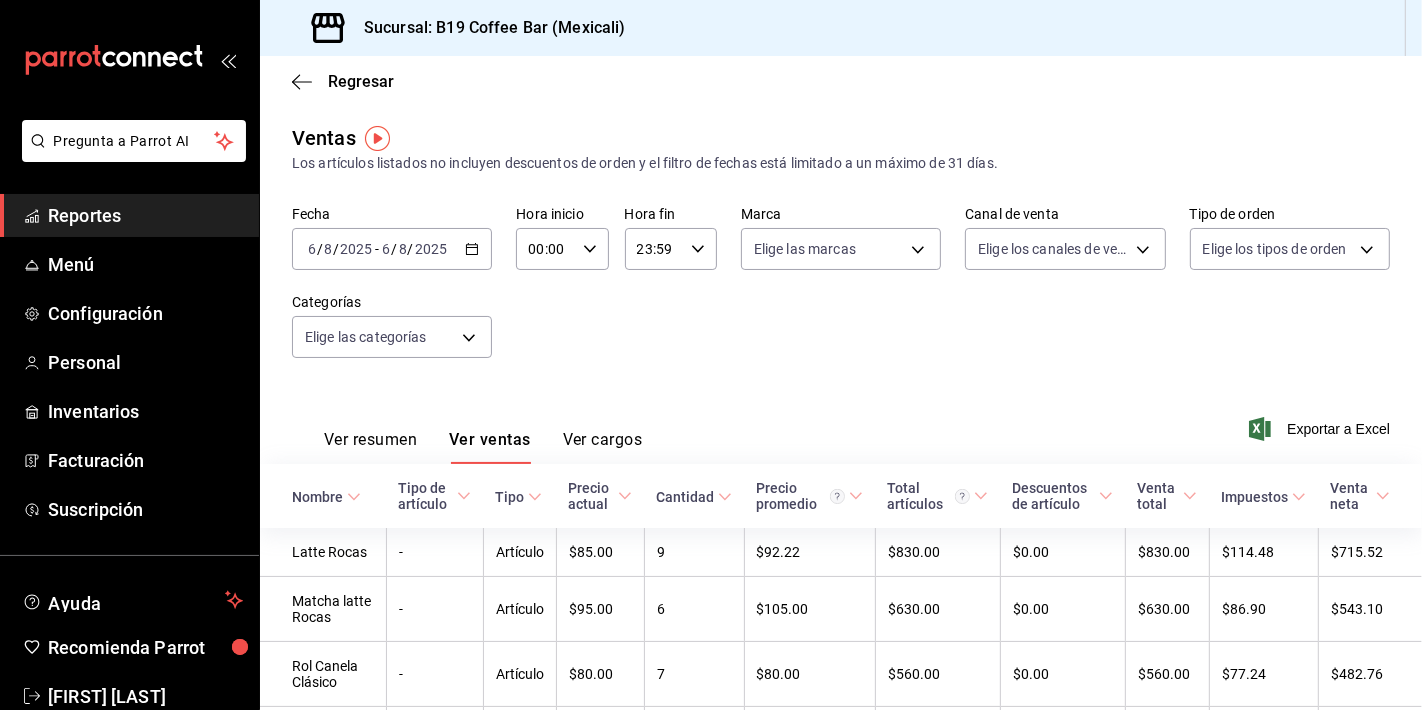 click on "2025-08-06 6 / 8 / 2025 - 2025-08-06 6 / 8 / 2025" at bounding box center [392, 249] 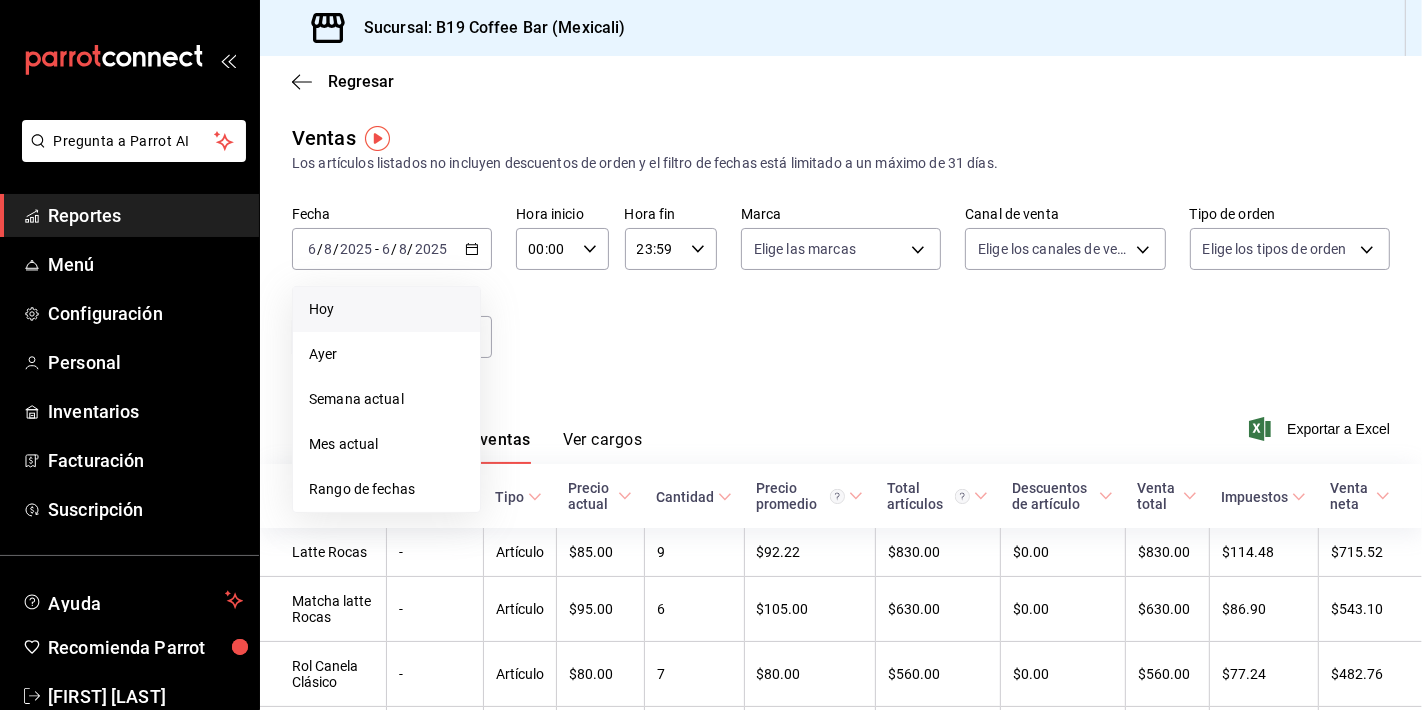 click on "Hoy" at bounding box center (386, 309) 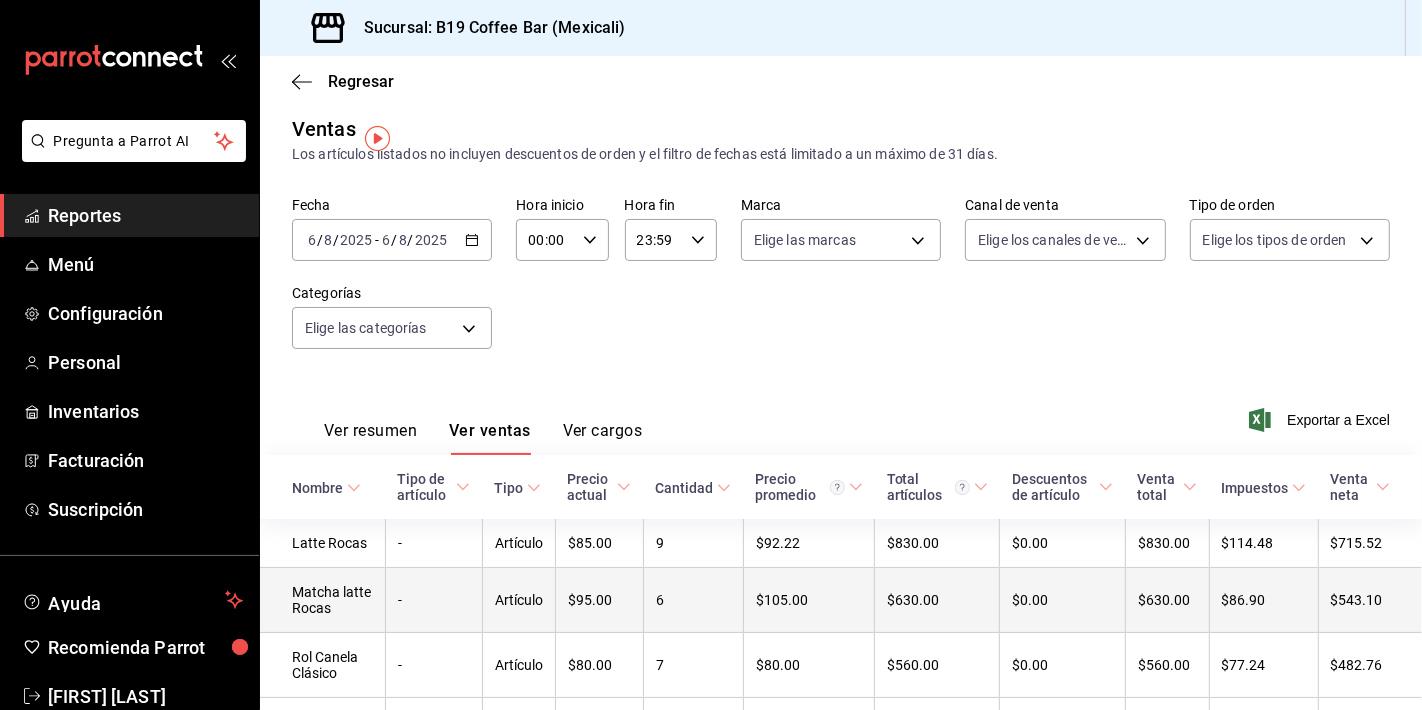scroll, scrollTop: 0, scrollLeft: 0, axis: both 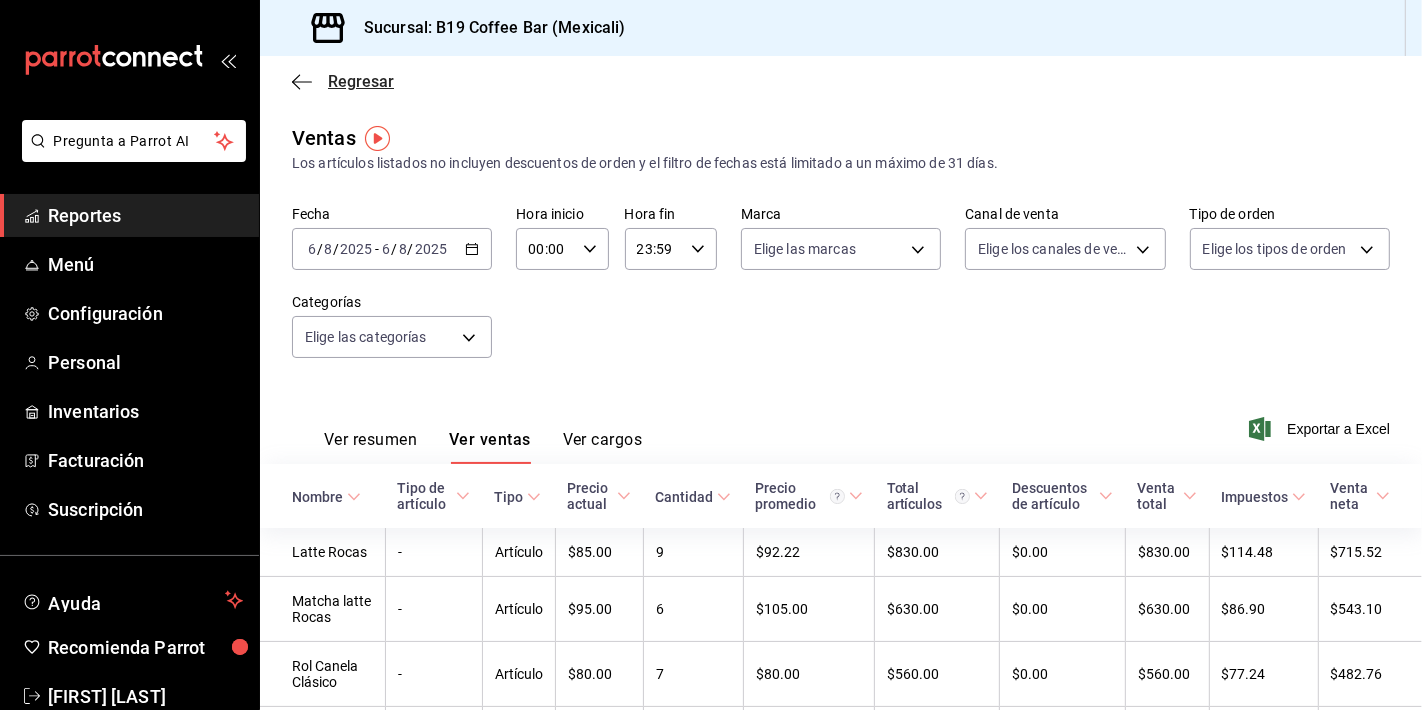 click 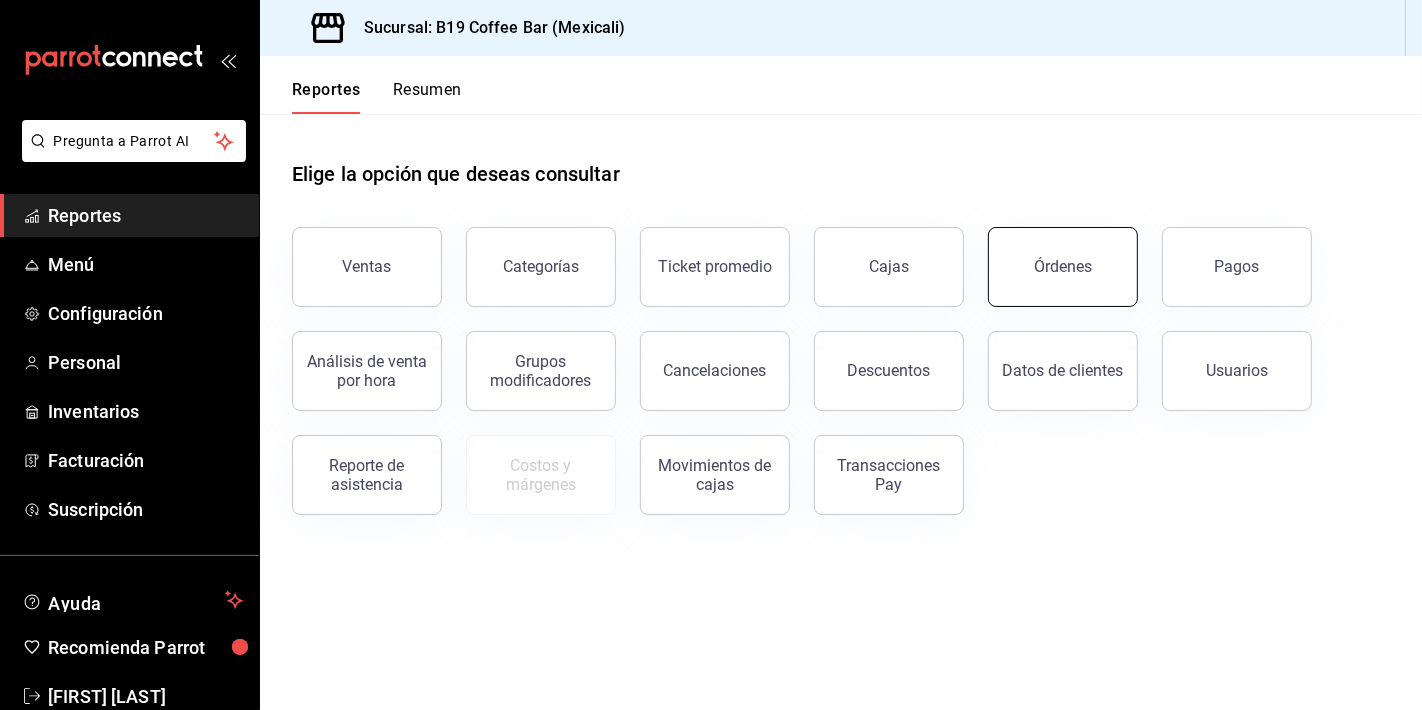 click on "Órdenes" at bounding box center (1063, 267) 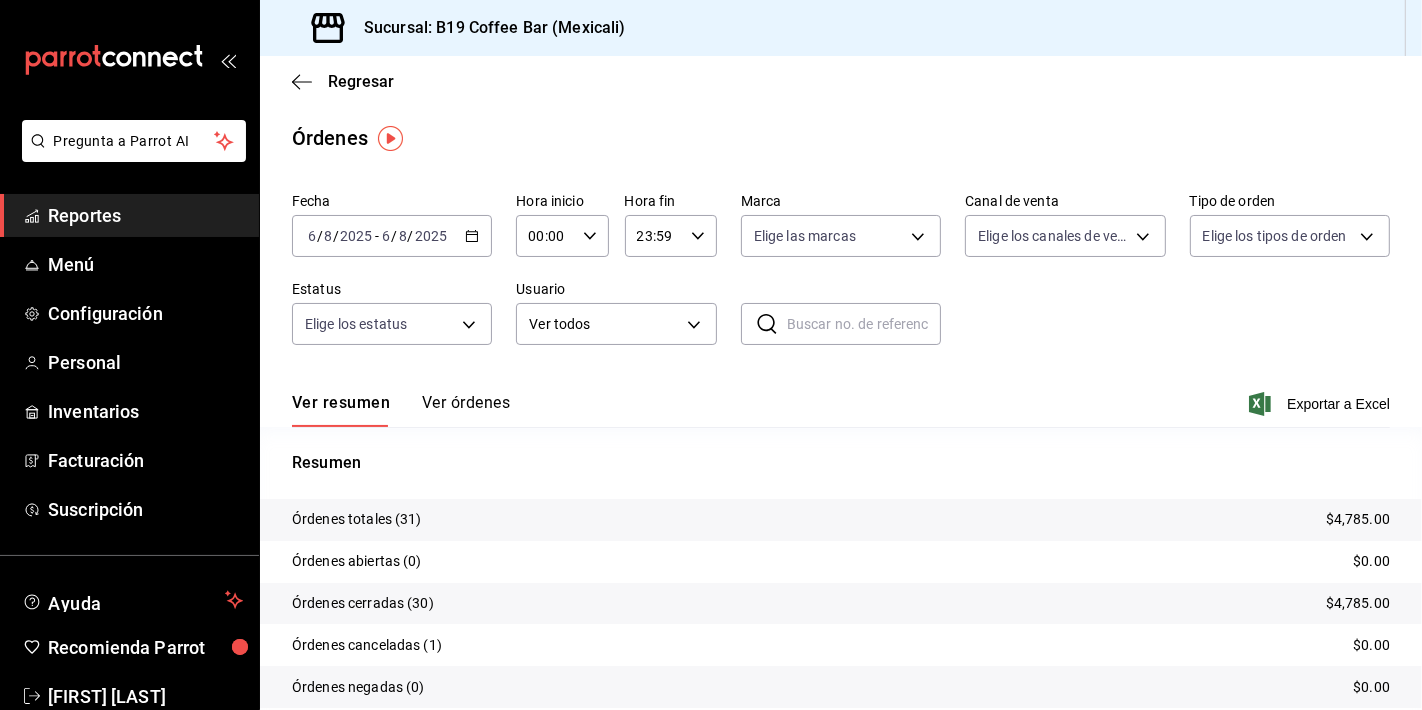 click on "Ver órdenes" at bounding box center [466, 410] 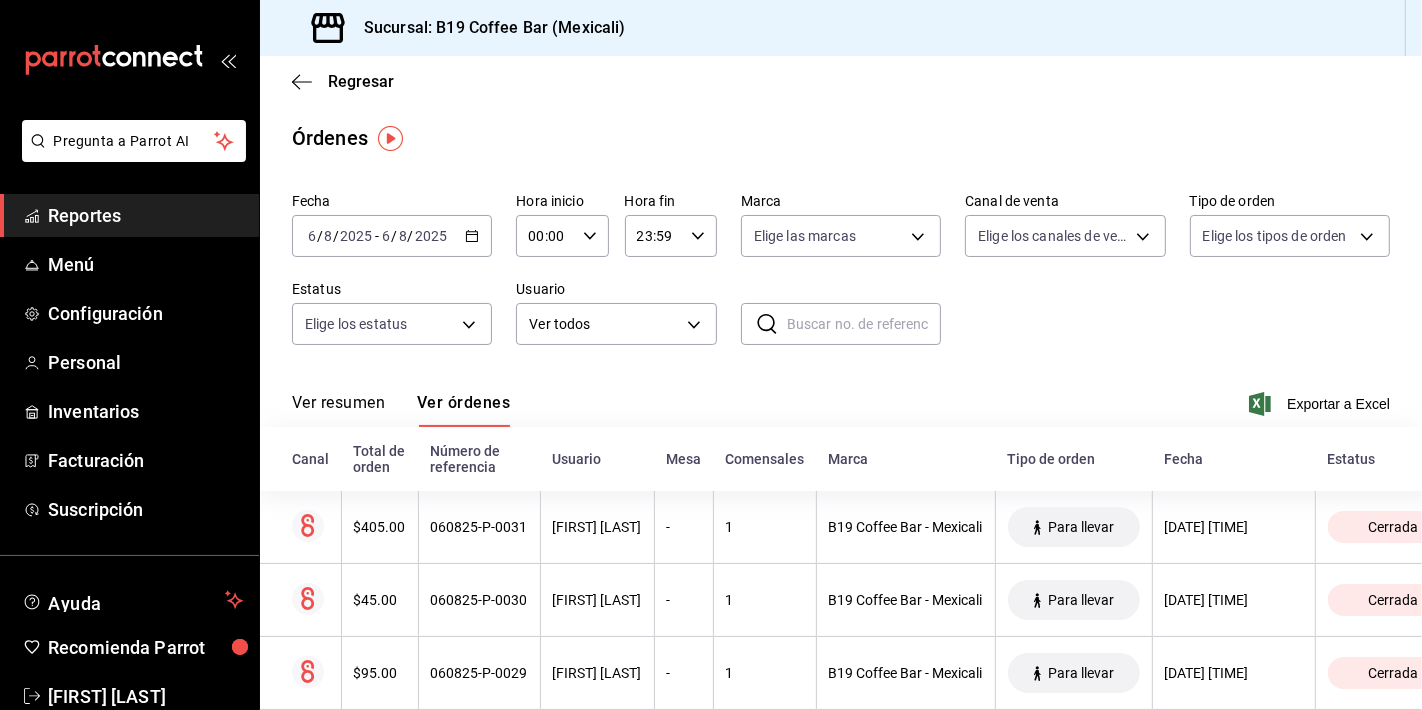 click on "Órdenes" at bounding box center (841, 138) 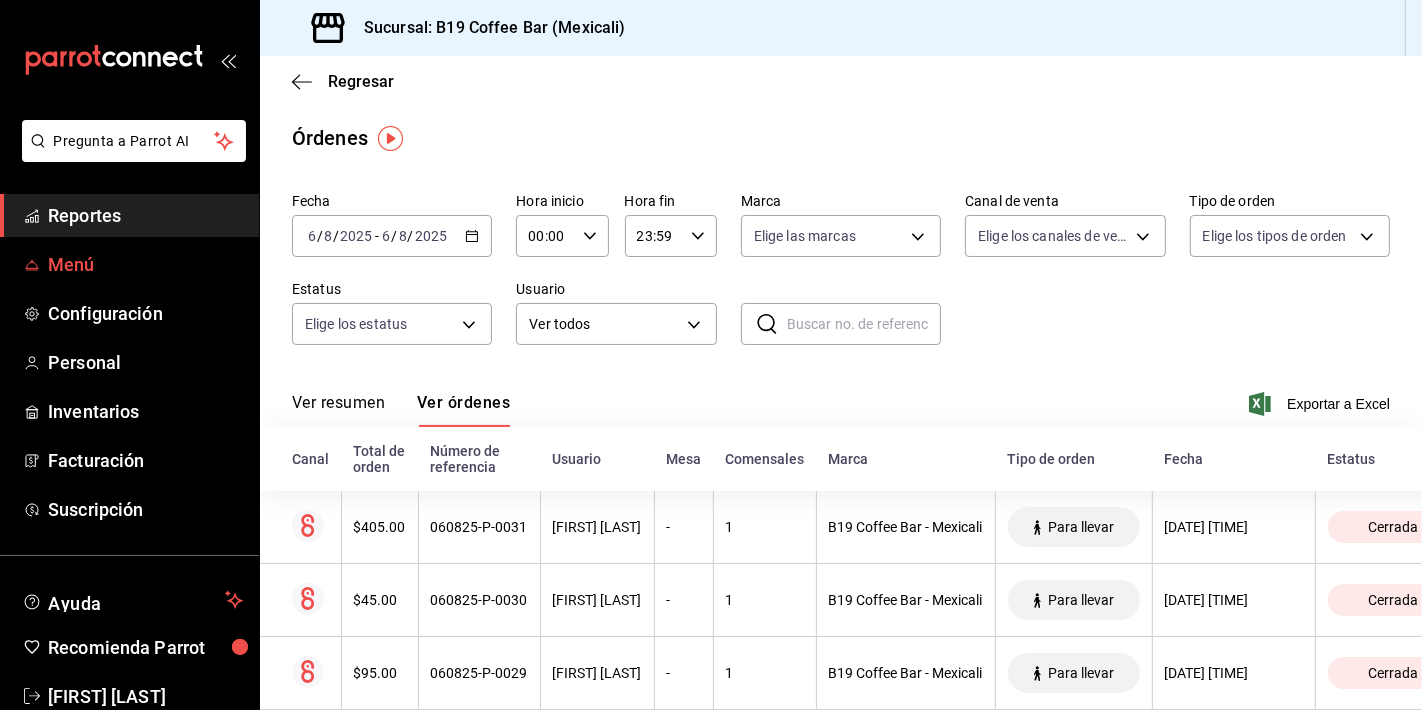 click on "Menú" at bounding box center (145, 264) 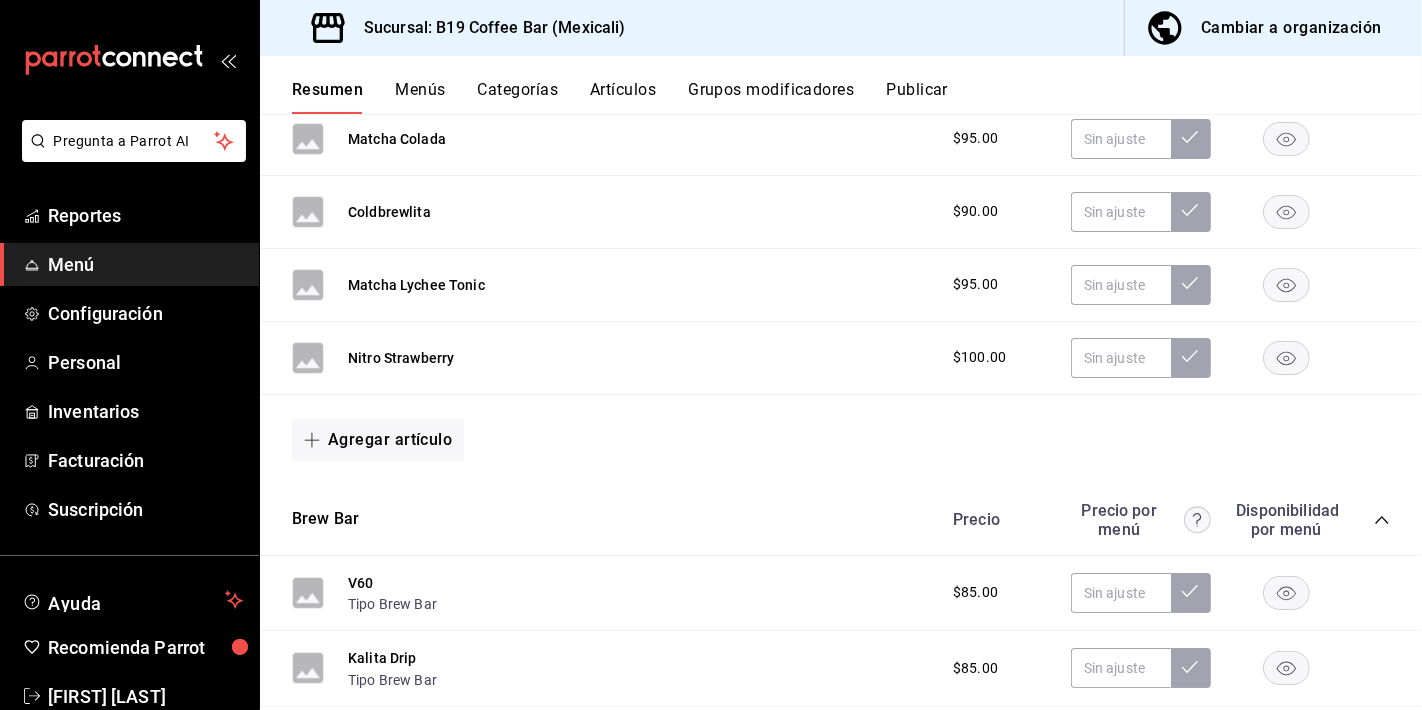 scroll, scrollTop: 0, scrollLeft: 0, axis: both 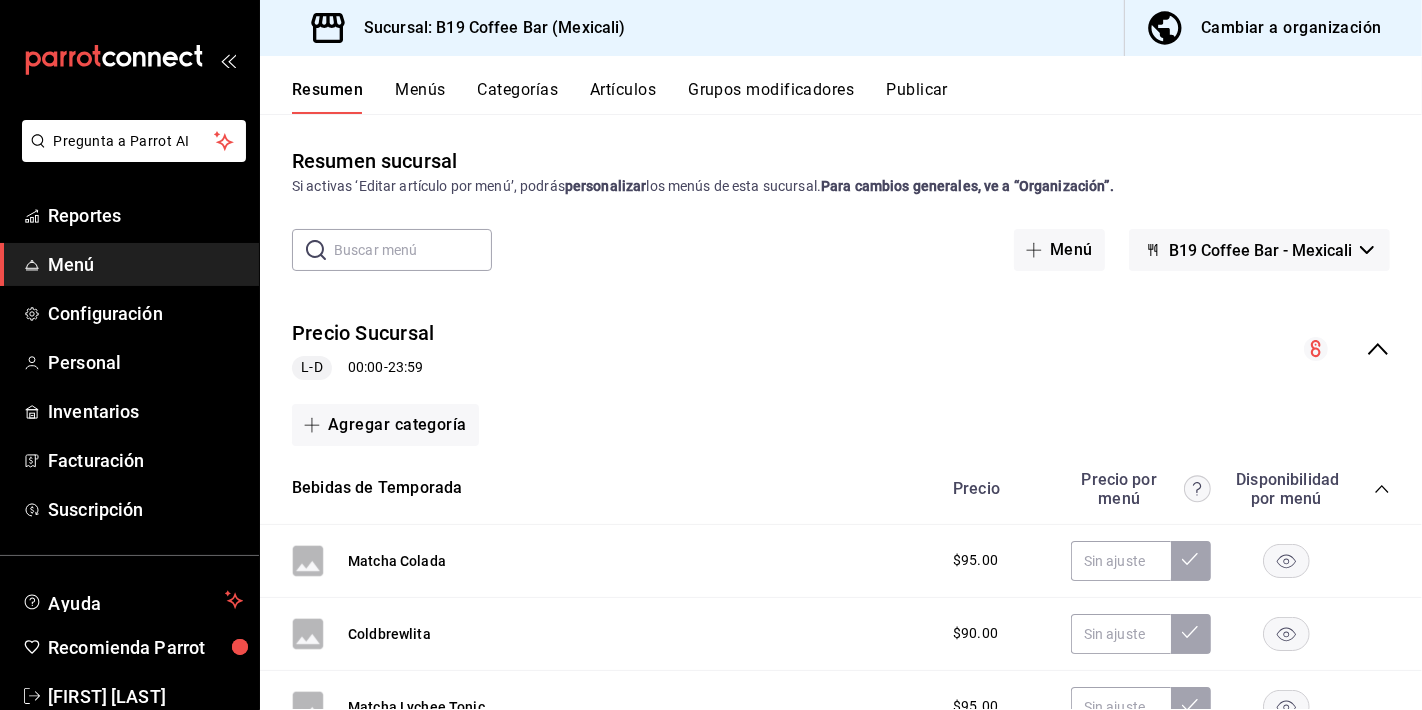 click on "Menús" at bounding box center (420, 97) 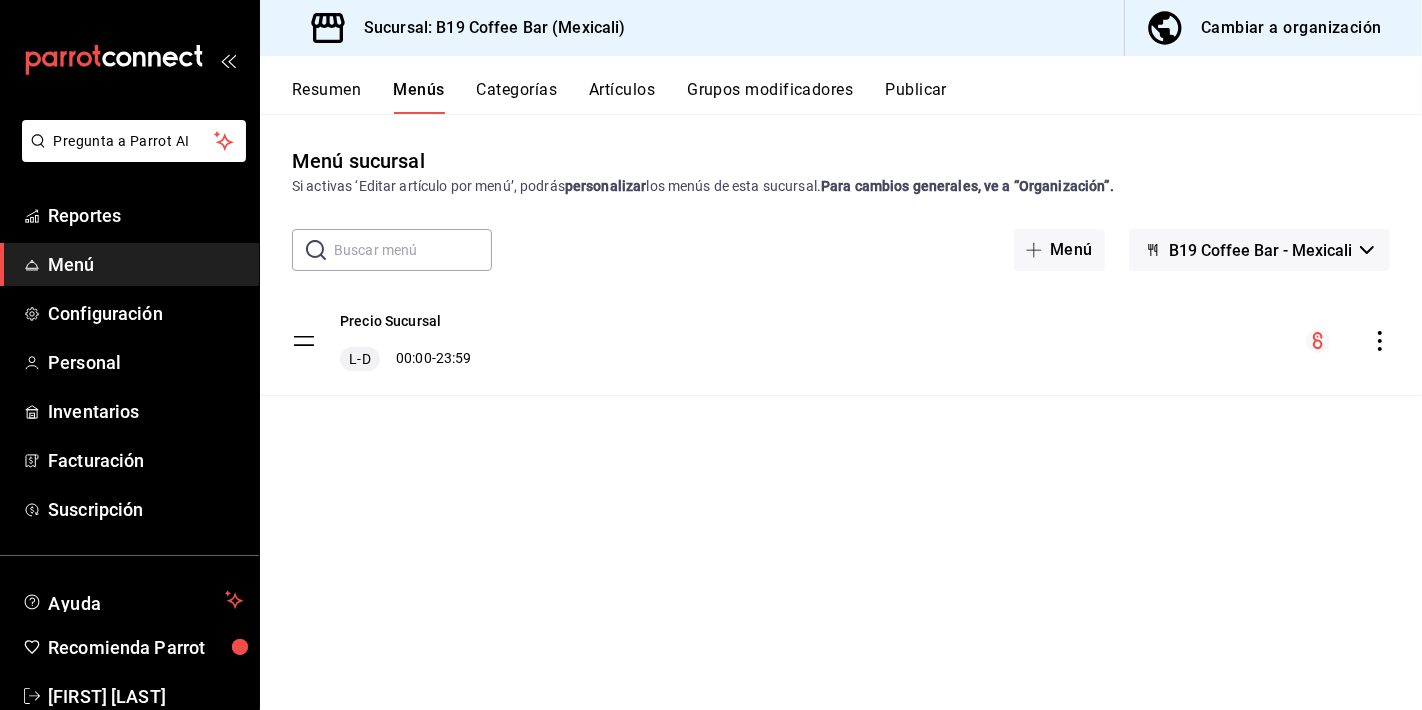 click on "Resumen" at bounding box center [326, 97] 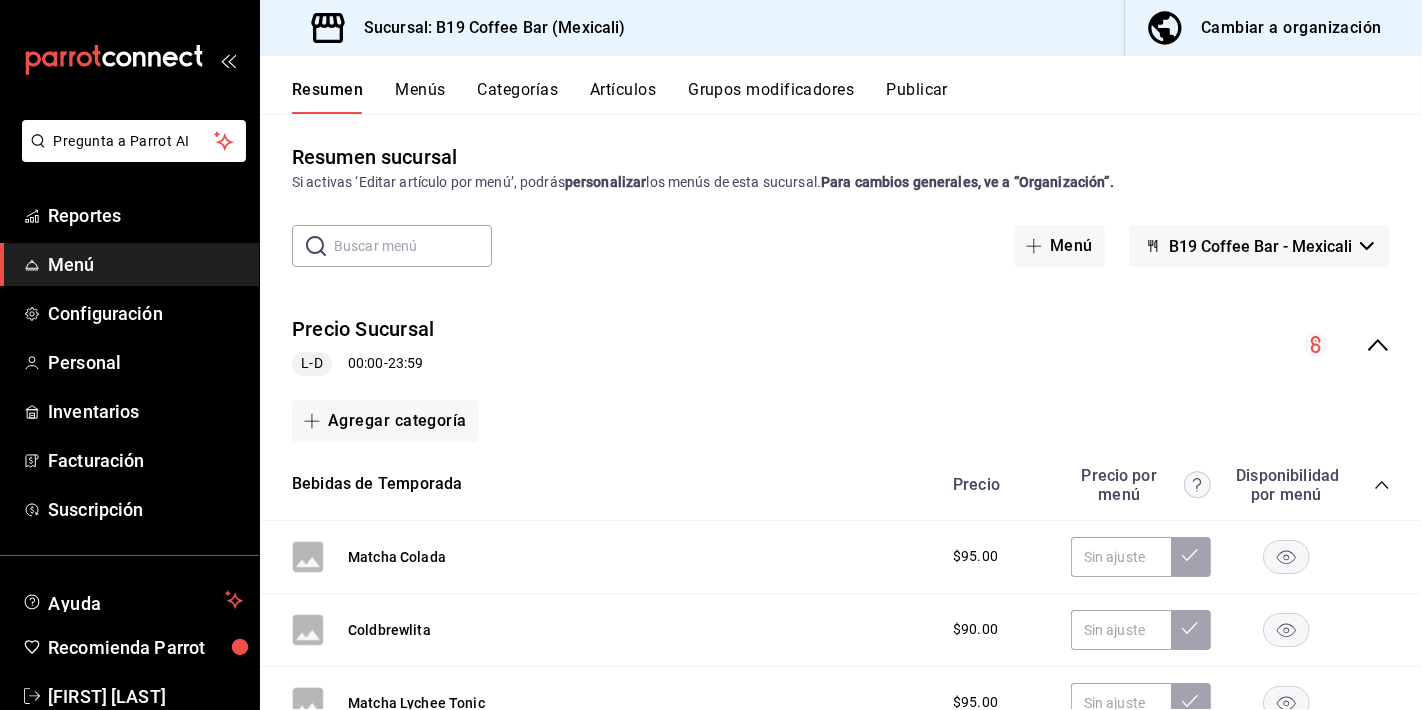 scroll, scrollTop: 0, scrollLeft: 0, axis: both 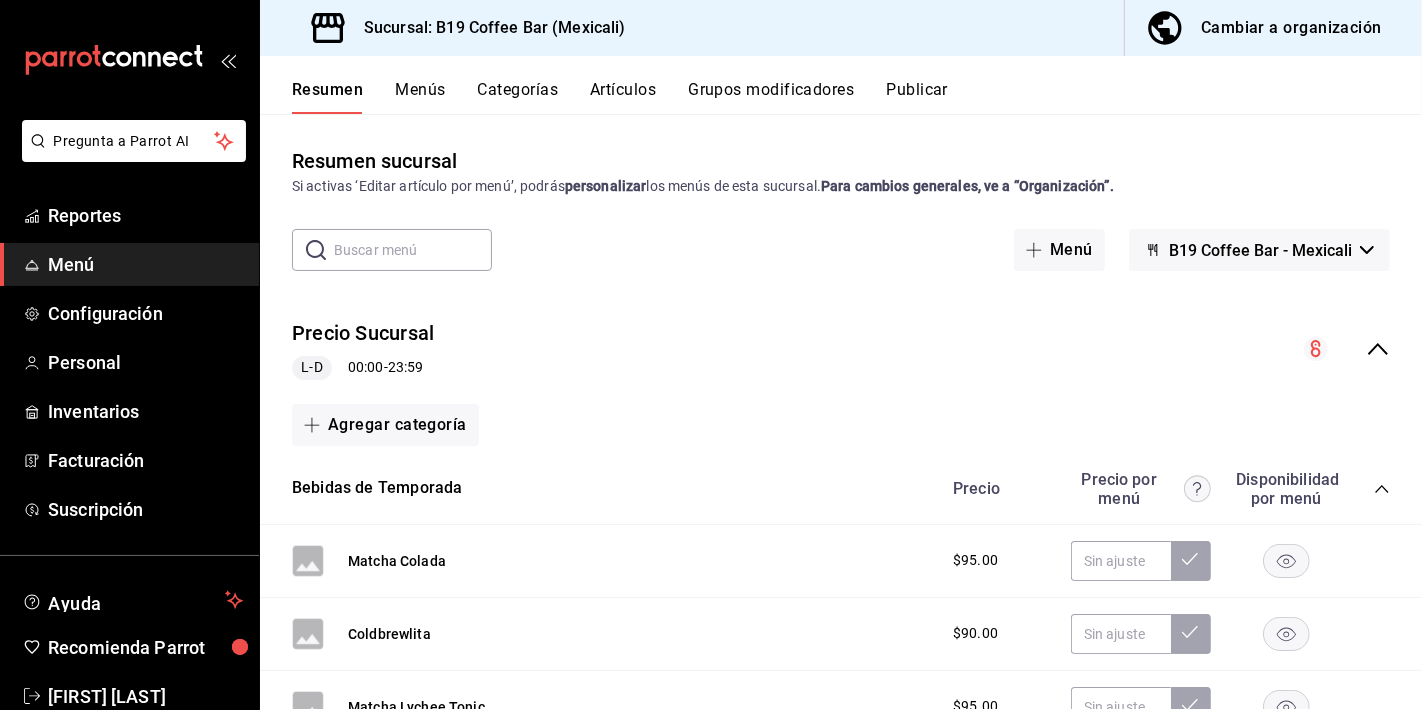 click on "Artículos" at bounding box center [623, 97] 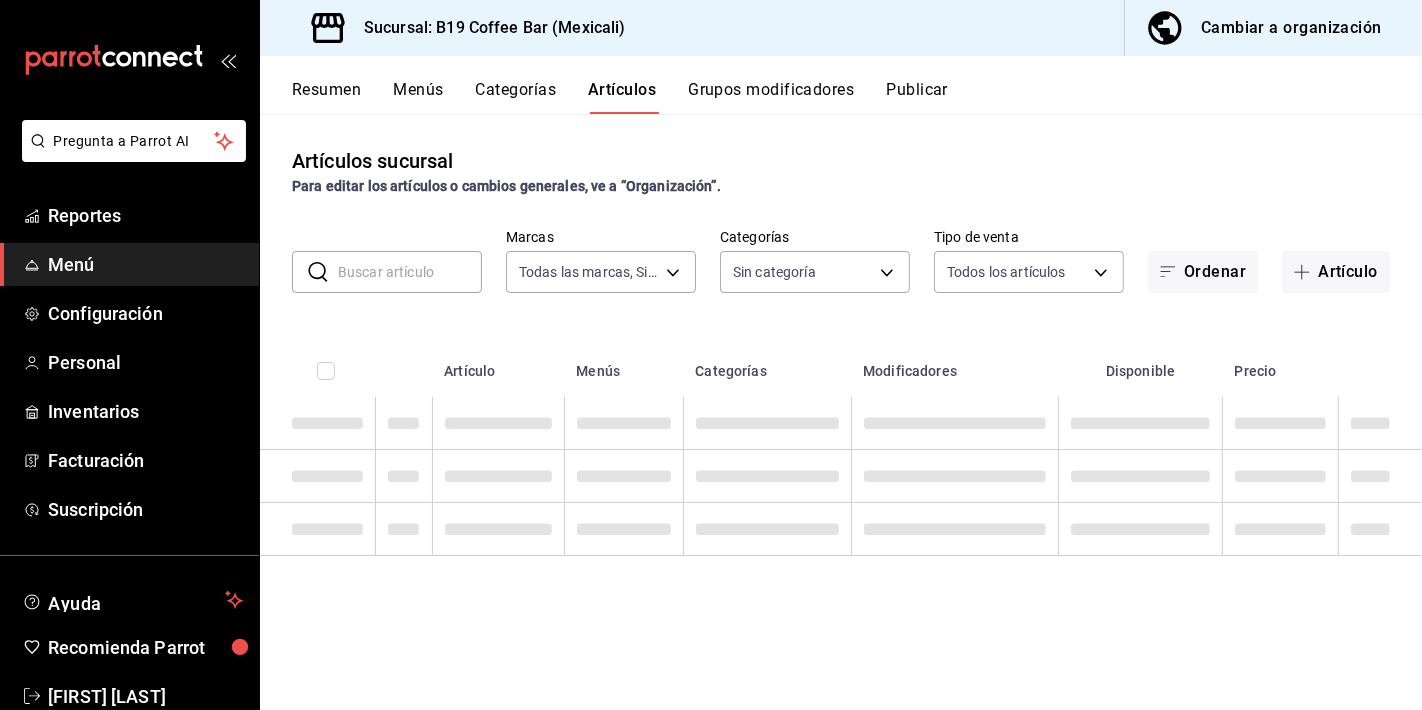 type on "60a04dc3-d0cc-4560-9062-d9b9c41cb37d" 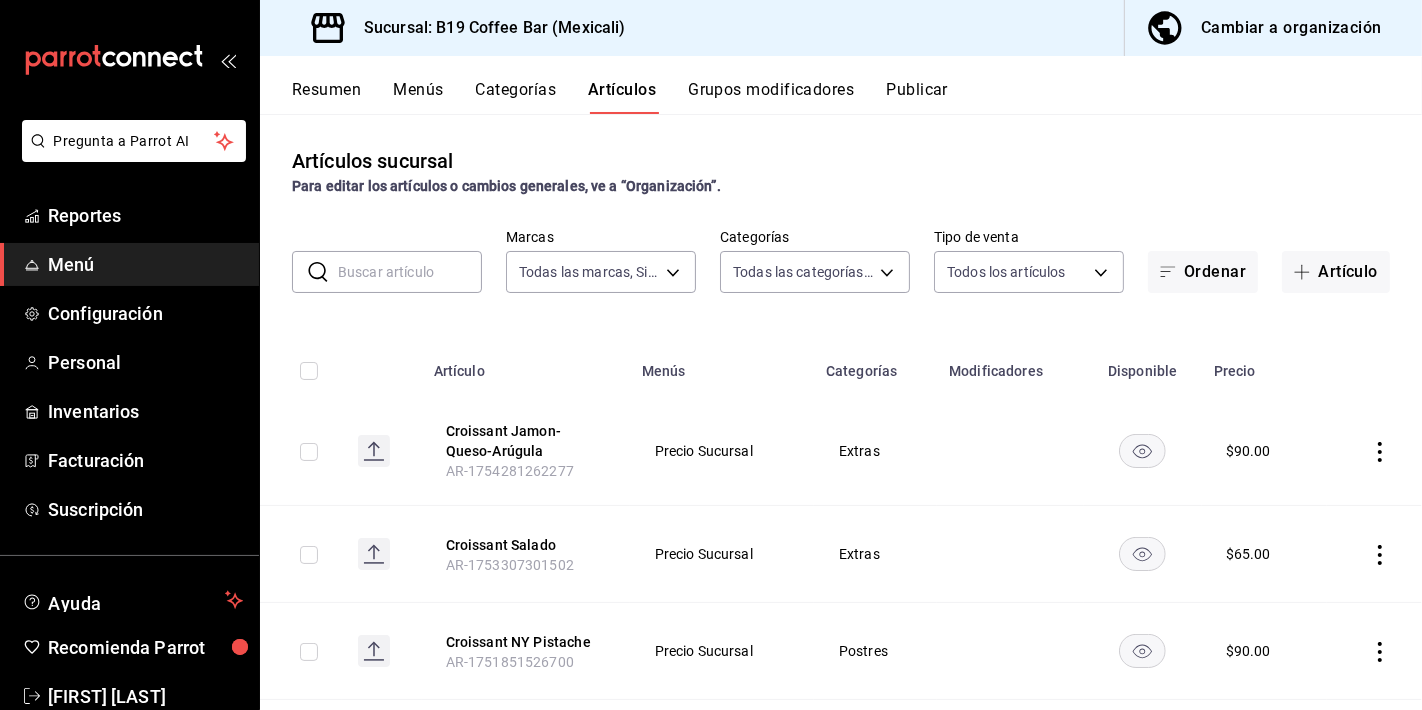 type on "826fa60d-0d13-4c8a-8d46-3351050f4323,d9aae4a9-989b-481e-83af-f010e250a5af,8156cedd-ef4d-4ffe-b501-97ee0021fe9b,ebade95a-2a71-4b09-a84b-e13edf35c18c,efdb33e7-90c1-4308-92ba-19e5dc01a524,8185e86d-8c7e-4a45-b23b-b391d2899403,1e55c57f-5626-4548-bc31-72e1f41e67c8,7a624d92-d3db-43c5-afb0-3bce0b9af0cd,0900875c-249c-496f-b6e9-880476d0fffe,3f2241be-af2d-4ce1-81f8-b6ac0331a1ca" 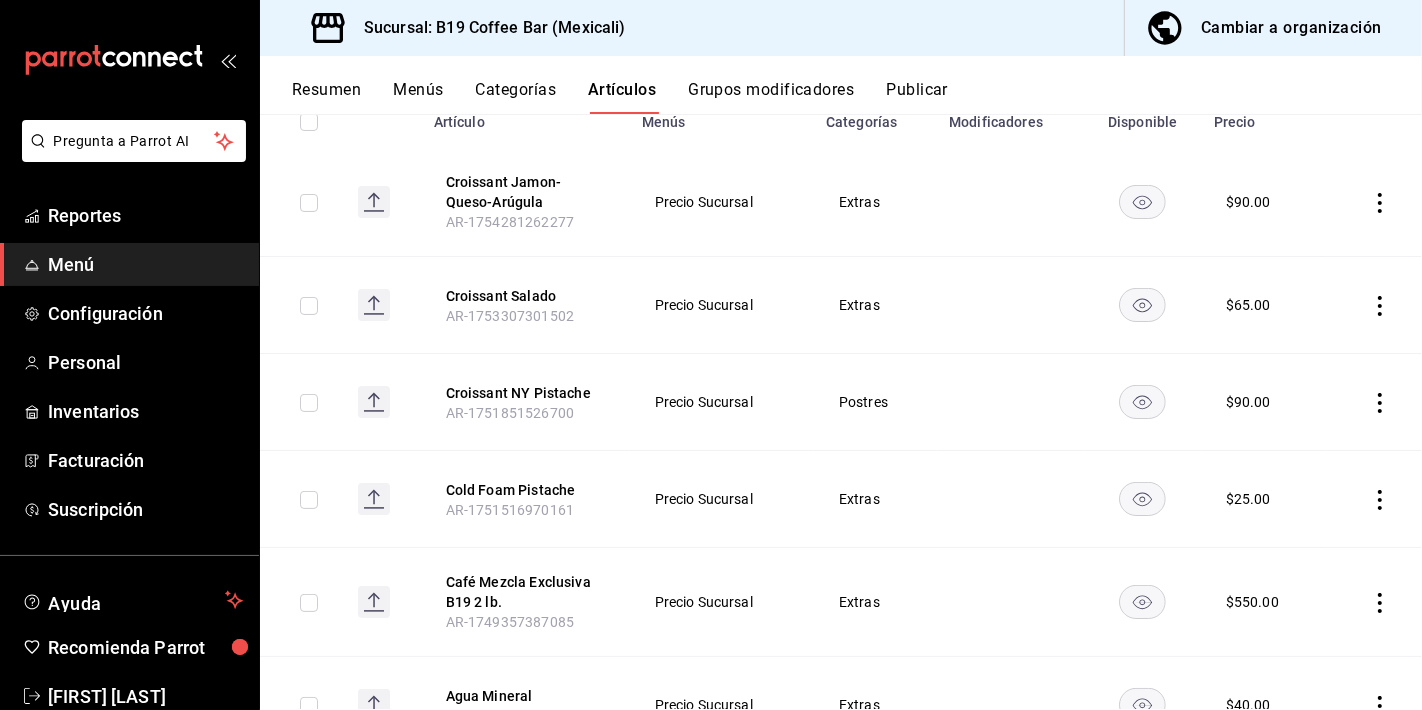 scroll, scrollTop: 259, scrollLeft: 0, axis: vertical 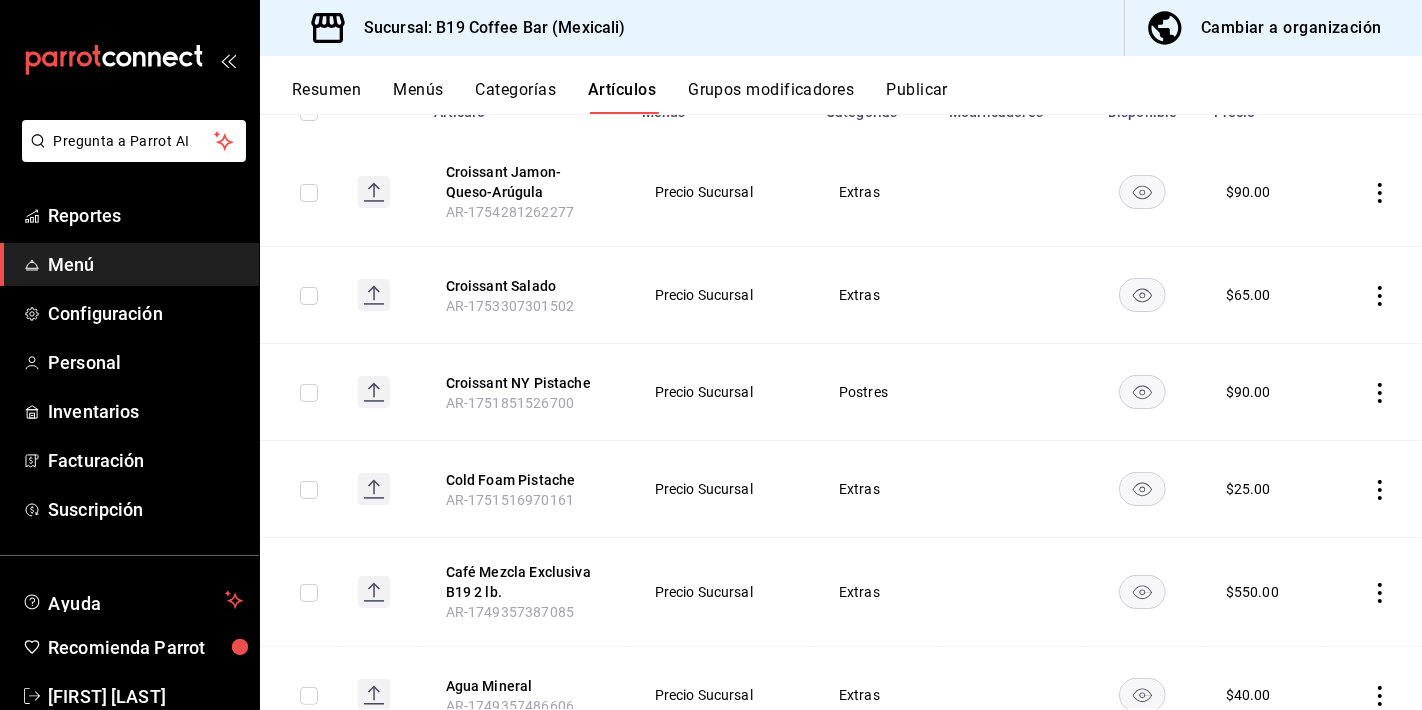click 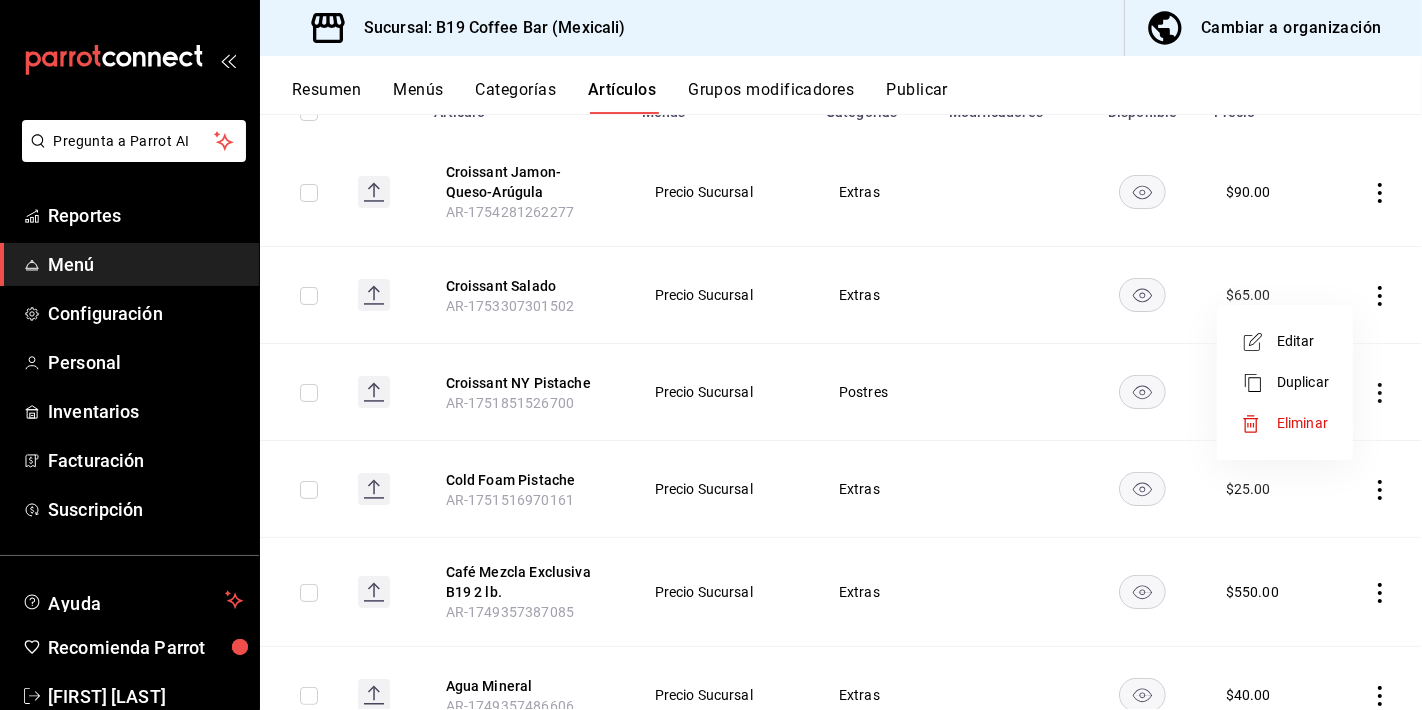 click on "Editar" at bounding box center [1303, 341] 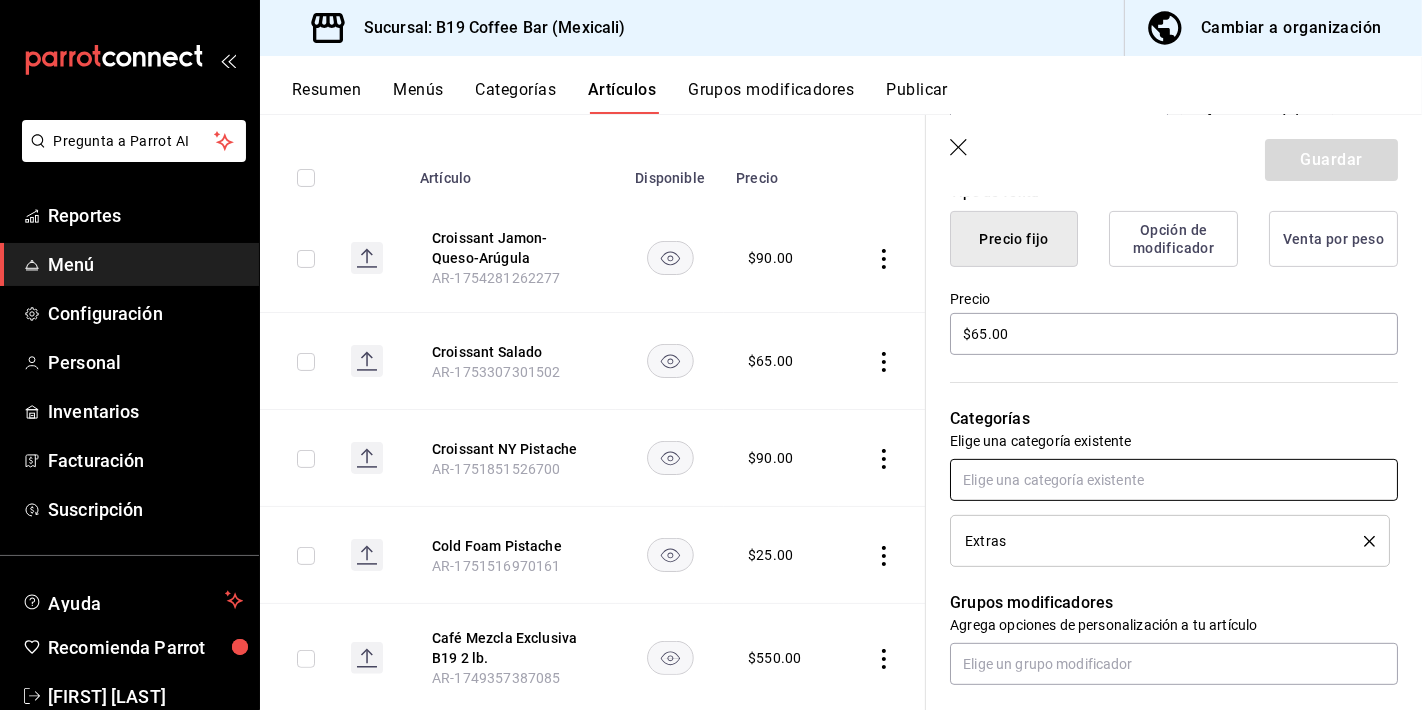 scroll, scrollTop: 518, scrollLeft: 0, axis: vertical 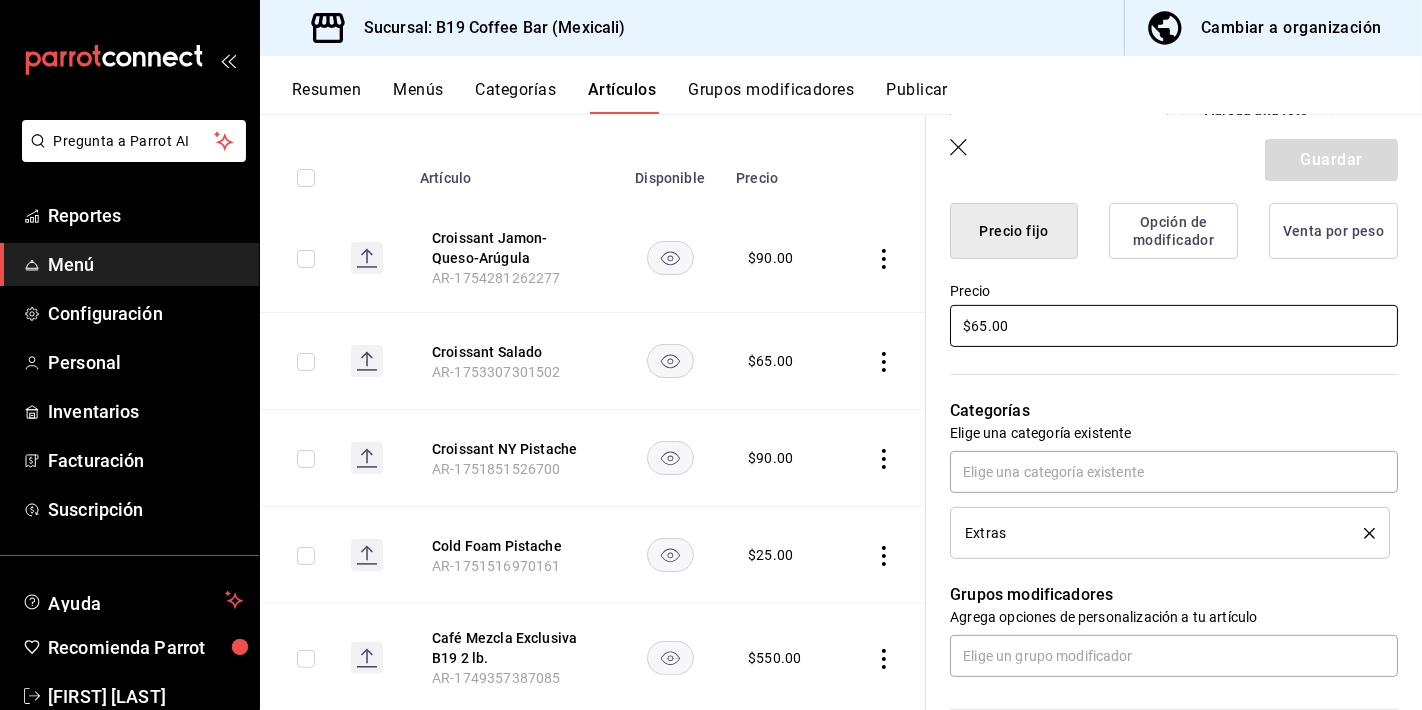 drag, startPoint x: 1020, startPoint y: 324, endPoint x: 922, endPoint y: 308, distance: 99.29753 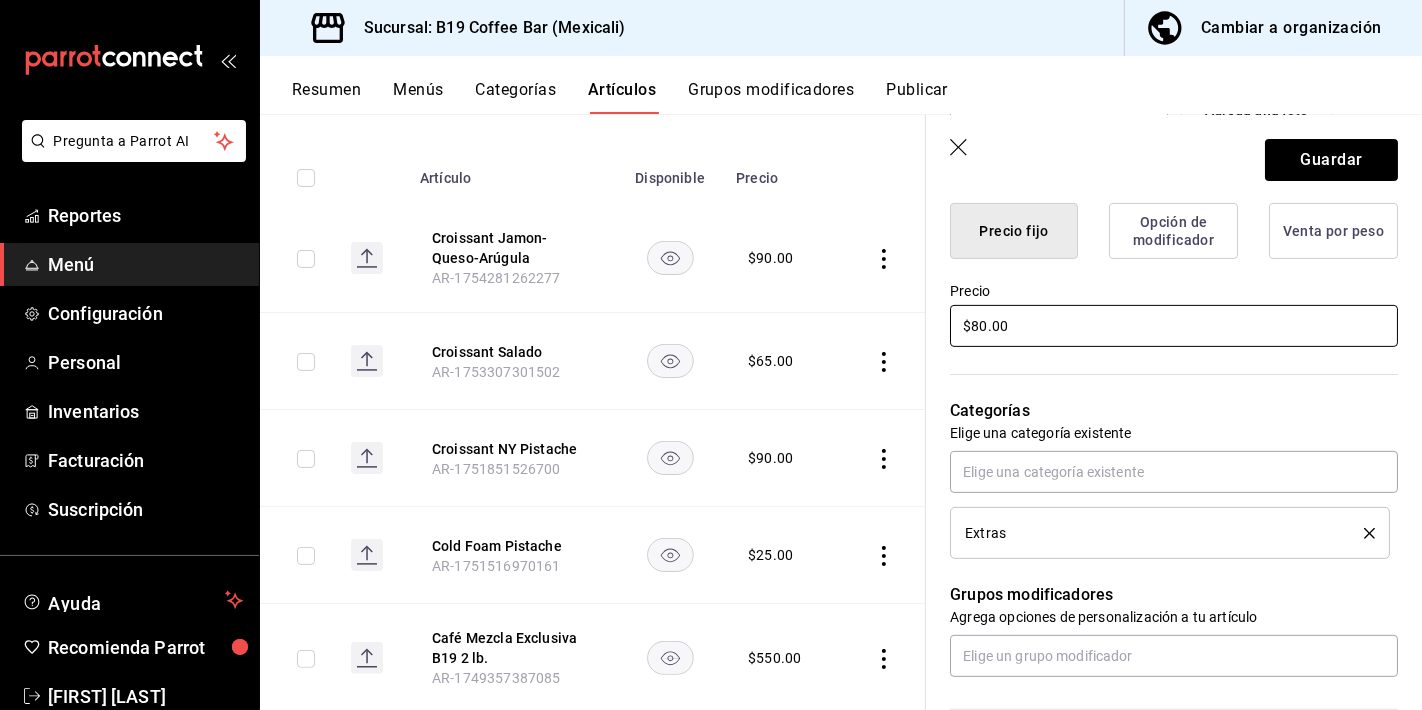 type on "$80.00" 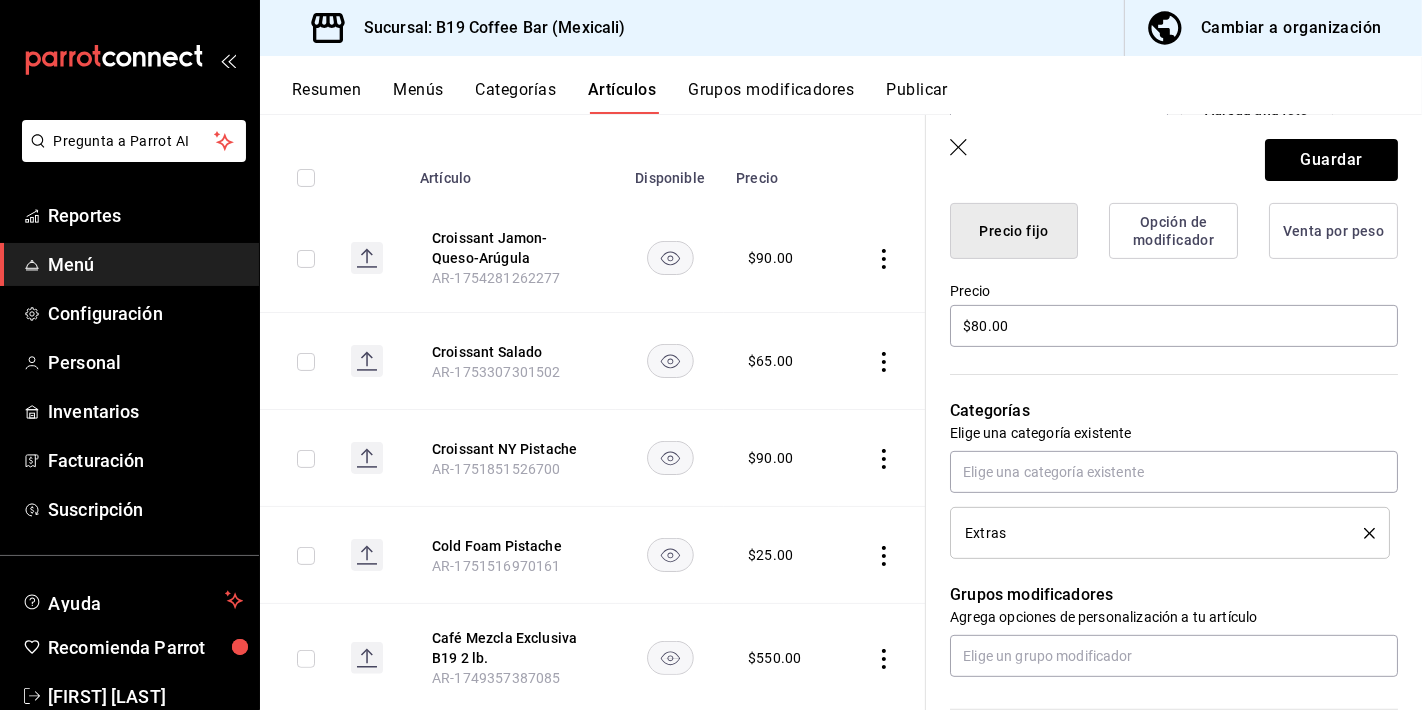 click on "Categorías Elige una categoría existente Extras" at bounding box center [1162, 454] 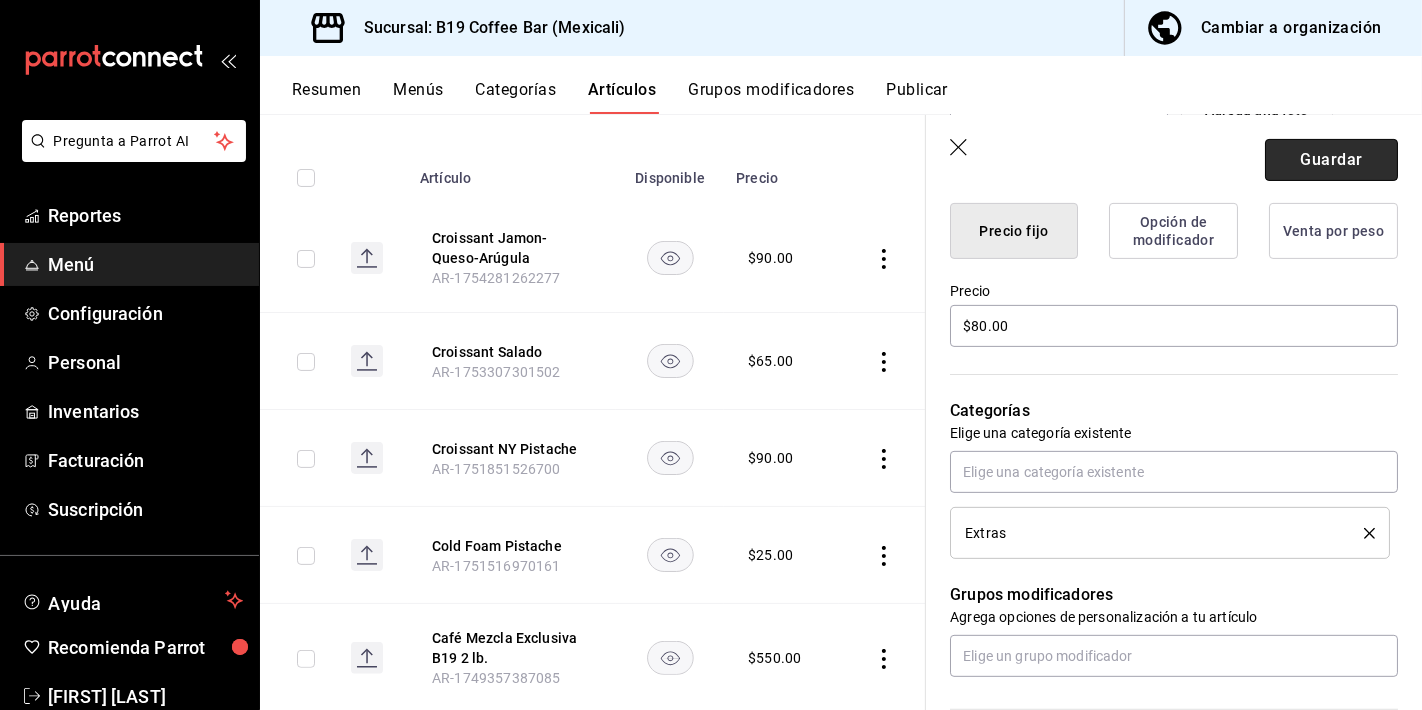 click on "Guardar" at bounding box center [1331, 160] 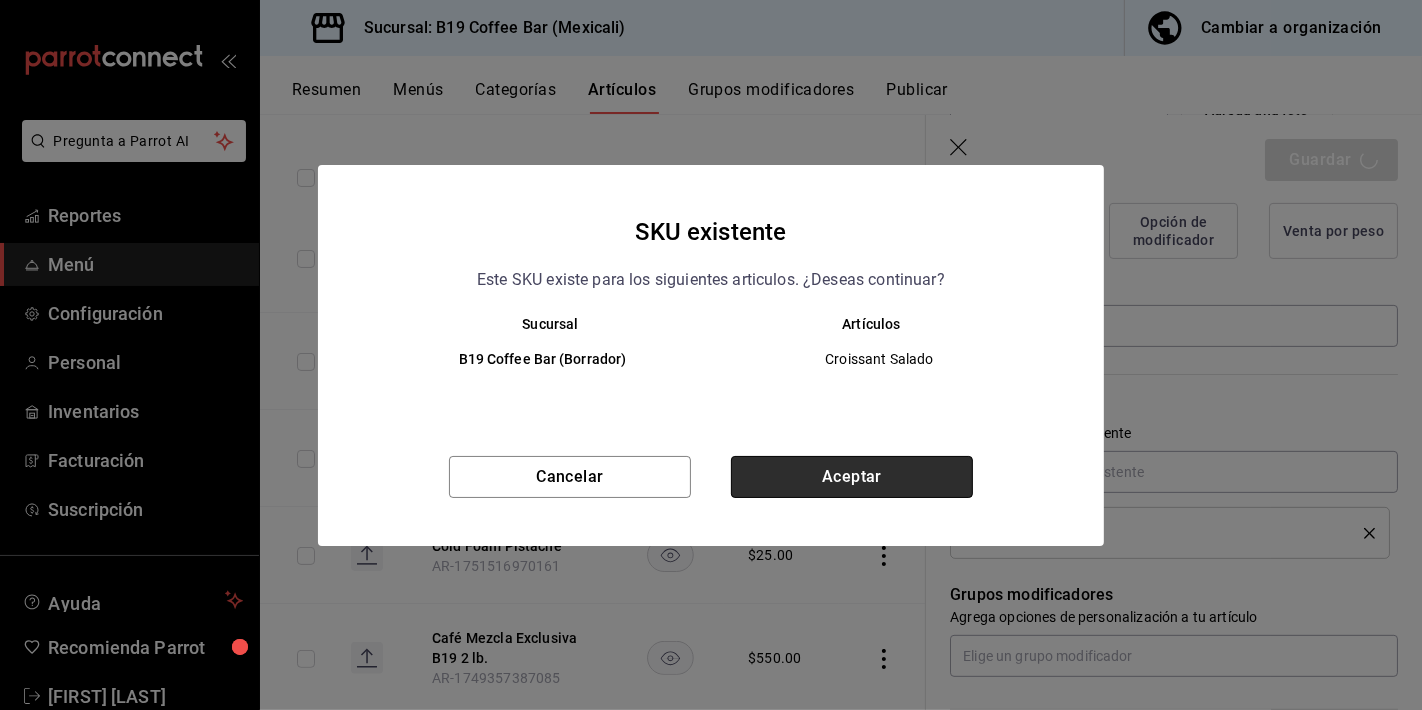 click on "Aceptar" at bounding box center (852, 477) 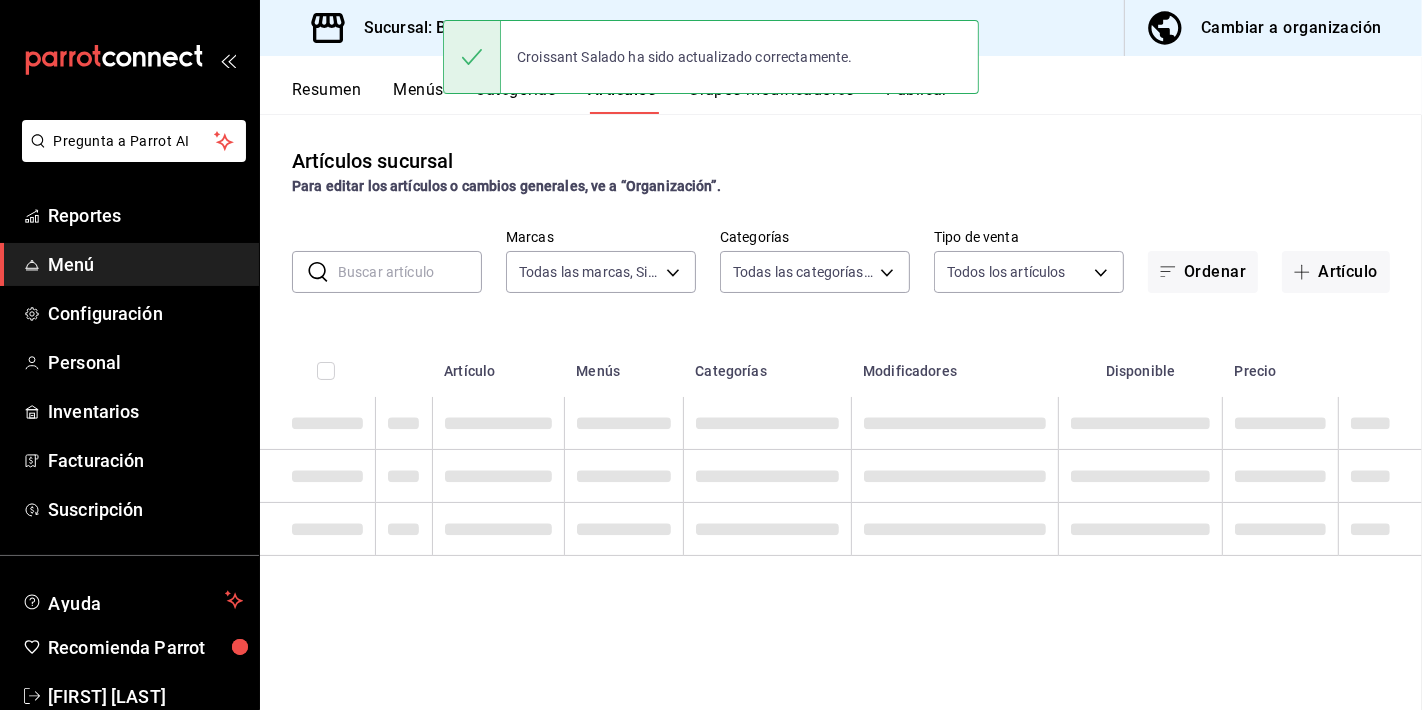 scroll, scrollTop: 0, scrollLeft: 0, axis: both 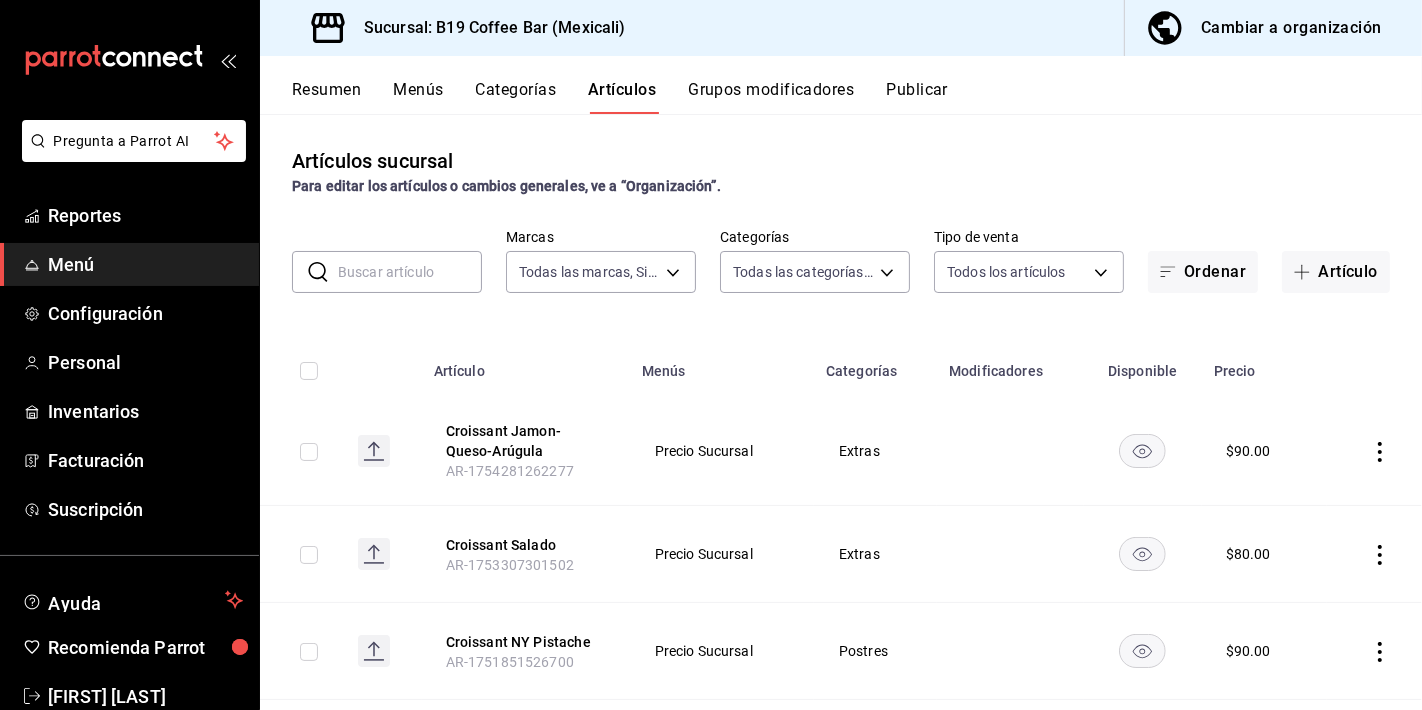 click on "Resumen" at bounding box center [326, 97] 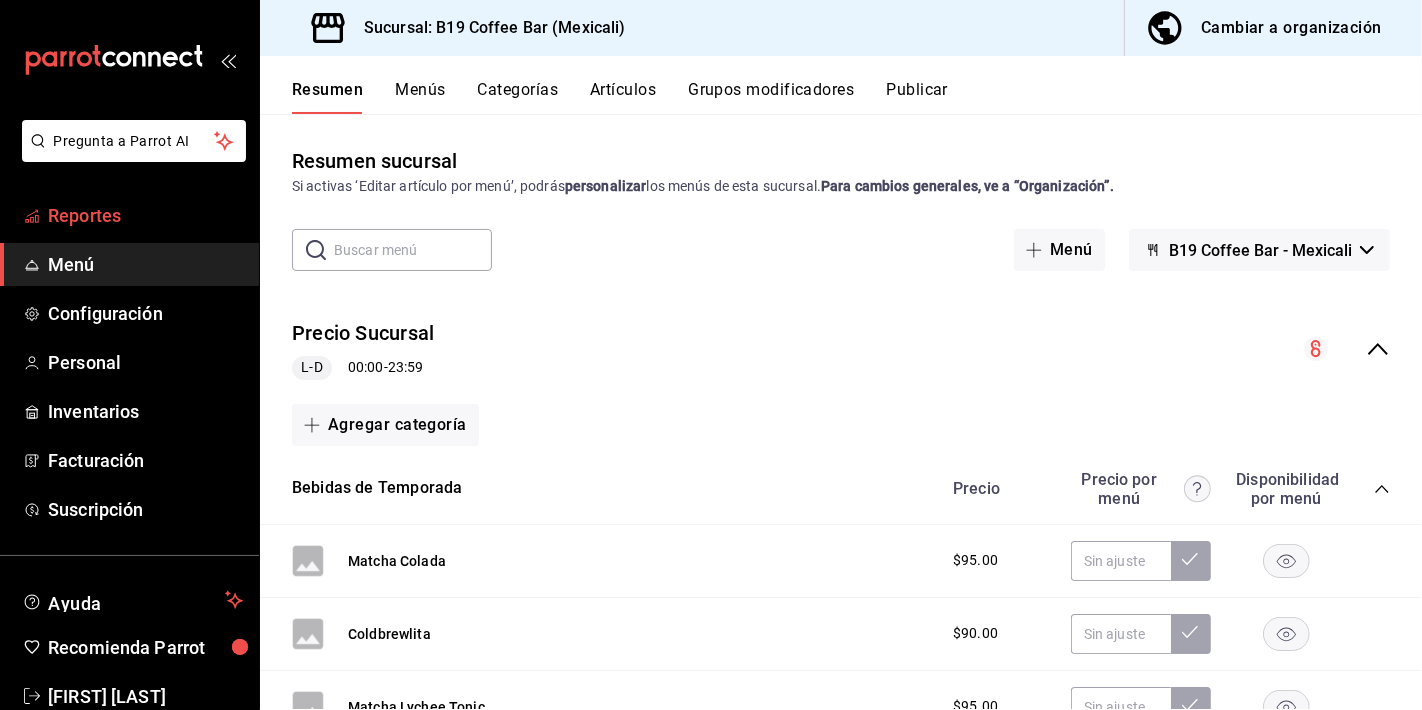 click on "Reportes" at bounding box center [145, 215] 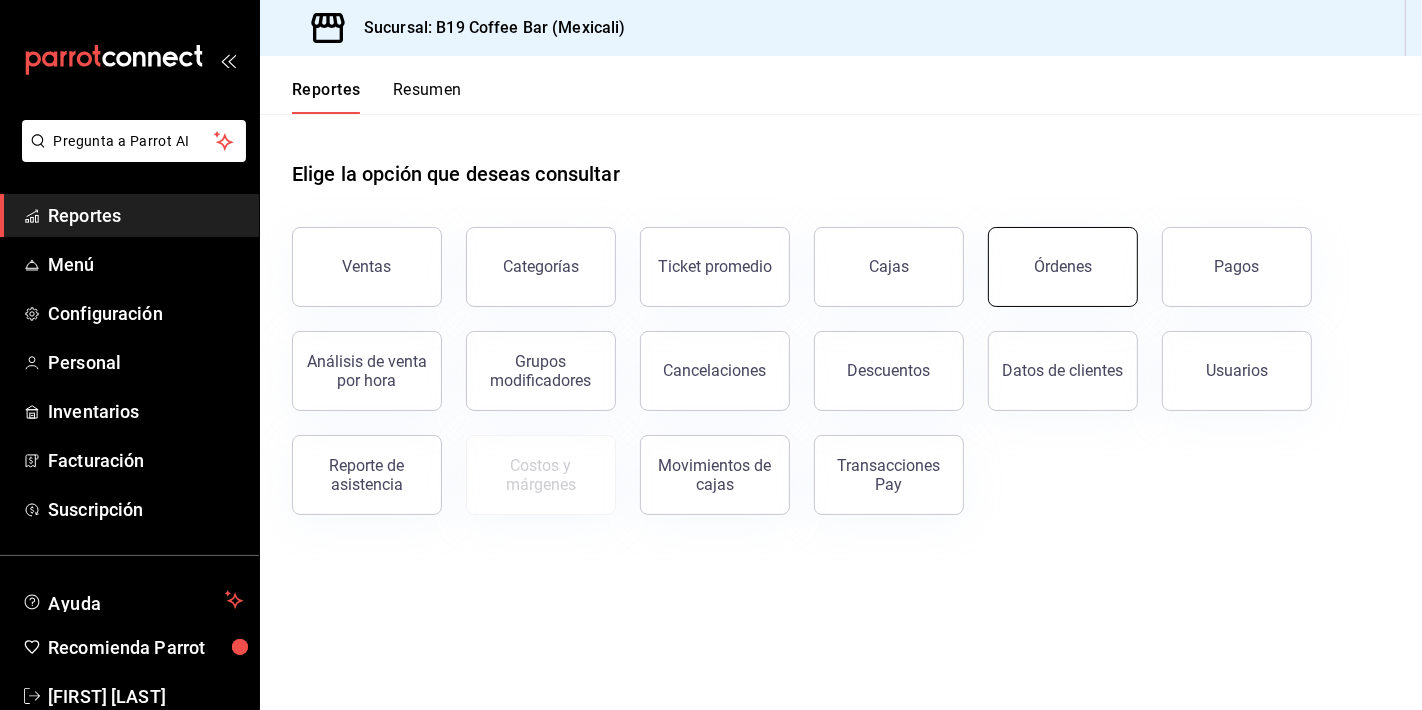 click on "Órdenes" at bounding box center [1051, 255] 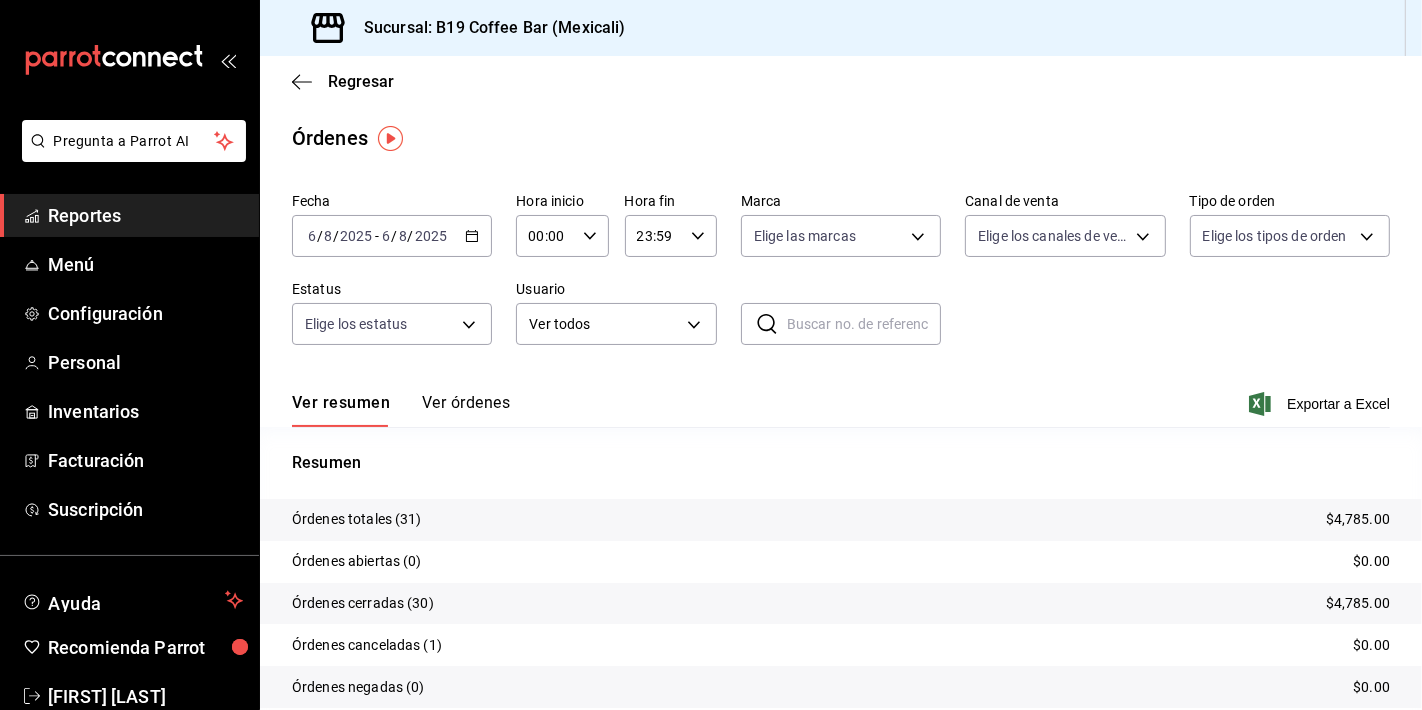 click on "Ver órdenes" at bounding box center [466, 410] 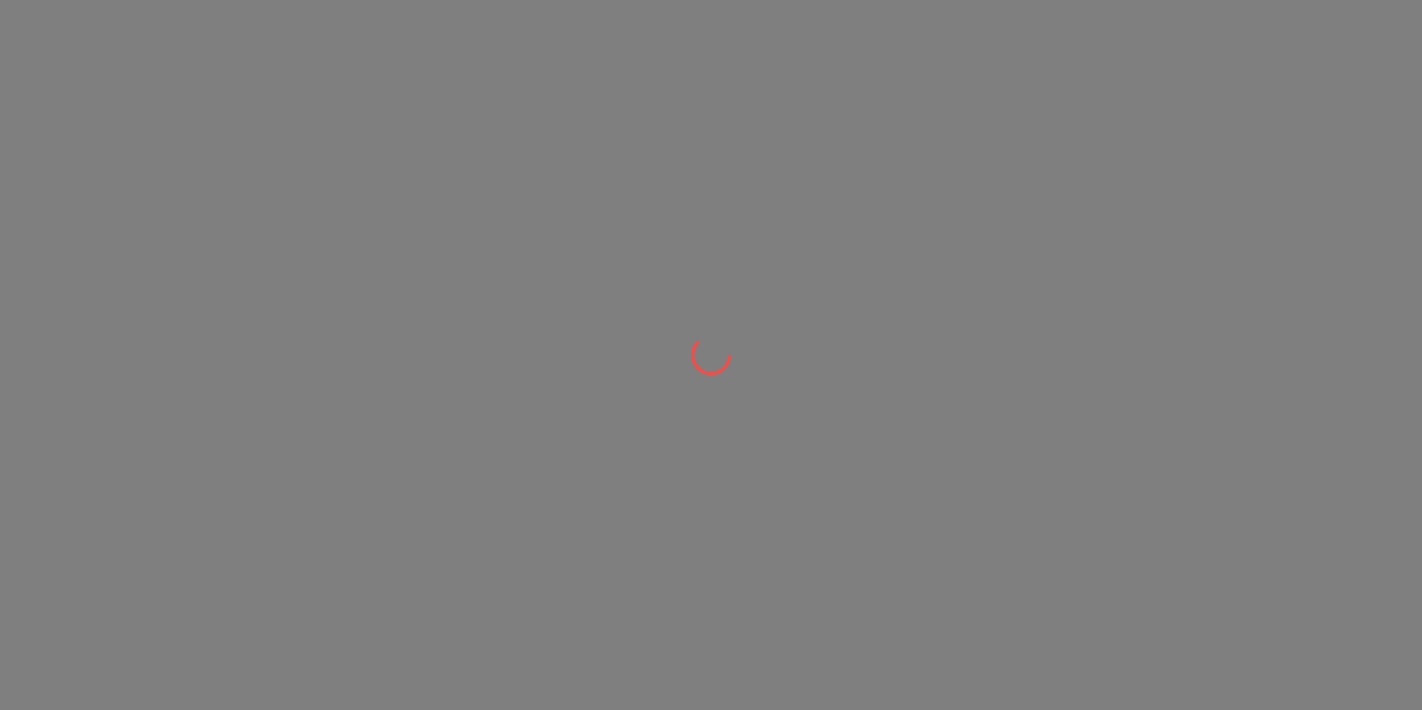 scroll, scrollTop: 0, scrollLeft: 0, axis: both 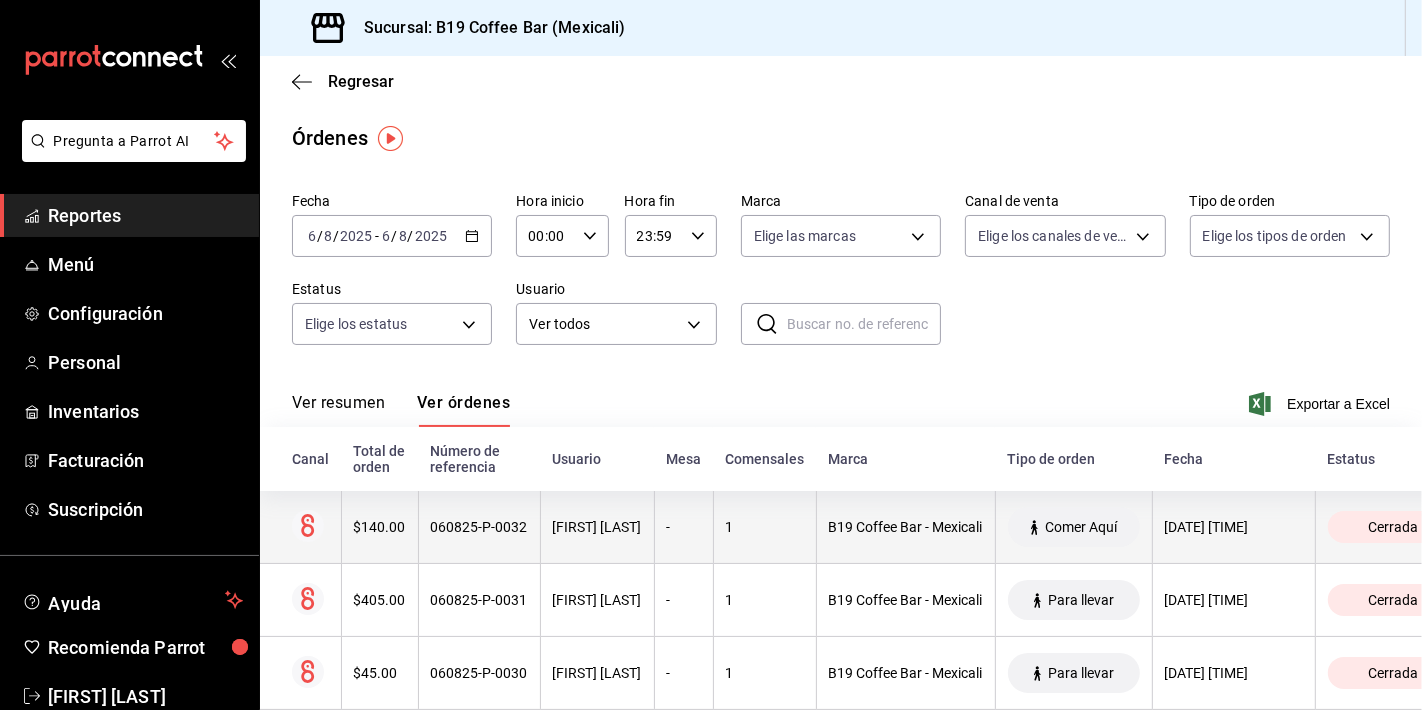 click on "[FIRST] [LAST]" at bounding box center [597, 527] 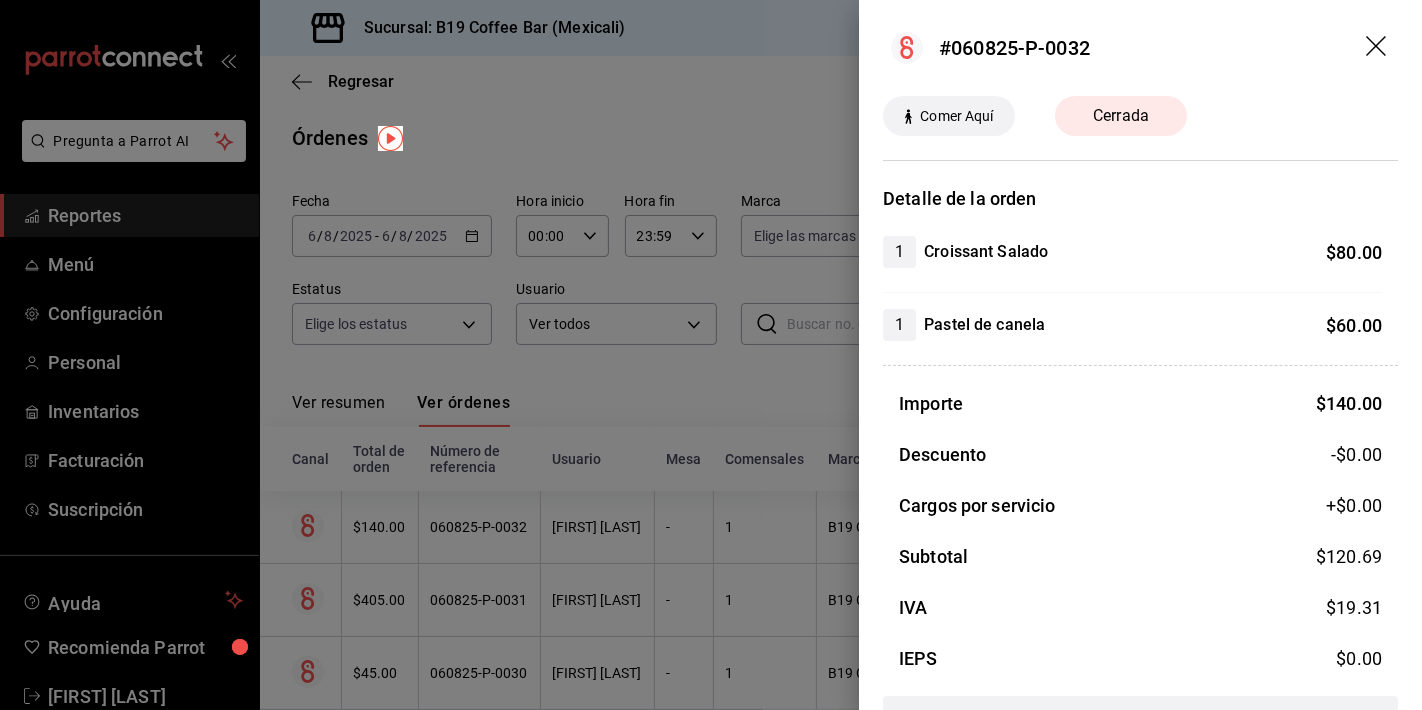 click 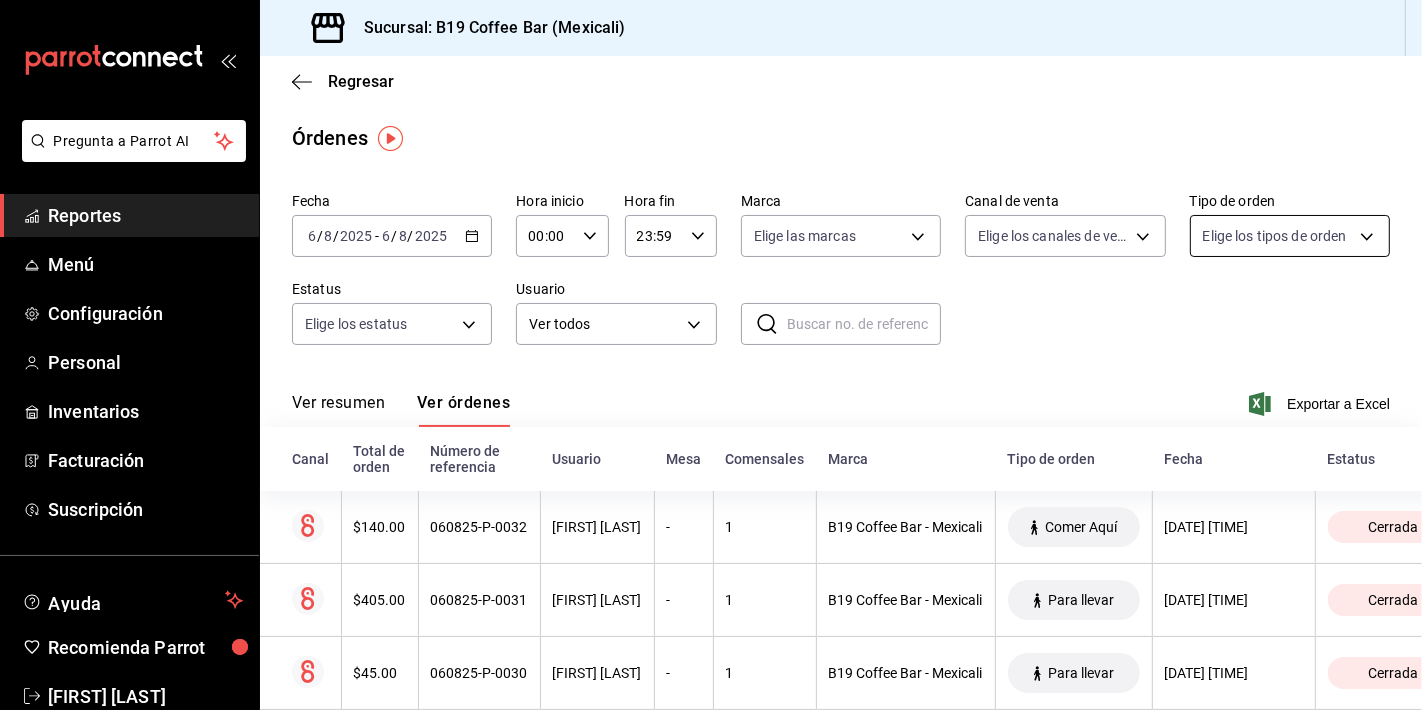 click on "Pregunta a Parrot AI Reportes   Menú   Configuración   Personal   Inventarios   Facturación   Suscripción   Ayuda Recomienda Parrot   Brandon Maldonado   Sugerir nueva función   Sucursal: B19 Coffee Bar (Mexicali) Regresar Órdenes Fecha 2025-08-06 6 / 8 / 2025 - 2025-08-06 6 / 8 / 2025 Hora inicio 00:00 Hora inicio Hora fin 23:59 Hora fin Marca Elige las marcas Canal de venta Elige los canales de venta Tipo de orden Elige los tipos de orden Estatus Elige los estatus Usuario Ver todos ALL ​ ​ Ver resumen Ver órdenes Exportar a Excel Canal Total de orden Número de referencia Usuario Mesa Comensales Marca Tipo de orden Fecha Estatus $140.00 060825-P-0032 Vianney Gonzalez - 1 B19 Coffee Bar - Mexicali Comer Aquí 06/08/2025 03:07 PM Cerrada $405.00 060825-P-0031 Vanessa Lopez - 1 B19 Coffee Bar - Mexicali Para llevar 06/08/2025 02:49 PM Cerrada $45.00 060825-P-0030 David Gonzalez - 1 B19 Coffee Bar - Mexicali Para llevar 06/08/2025 02:40 PM Cerrada $95.00 060825-P-0029 David Gonzalez - 1 Para llevar -" at bounding box center (711, 355) 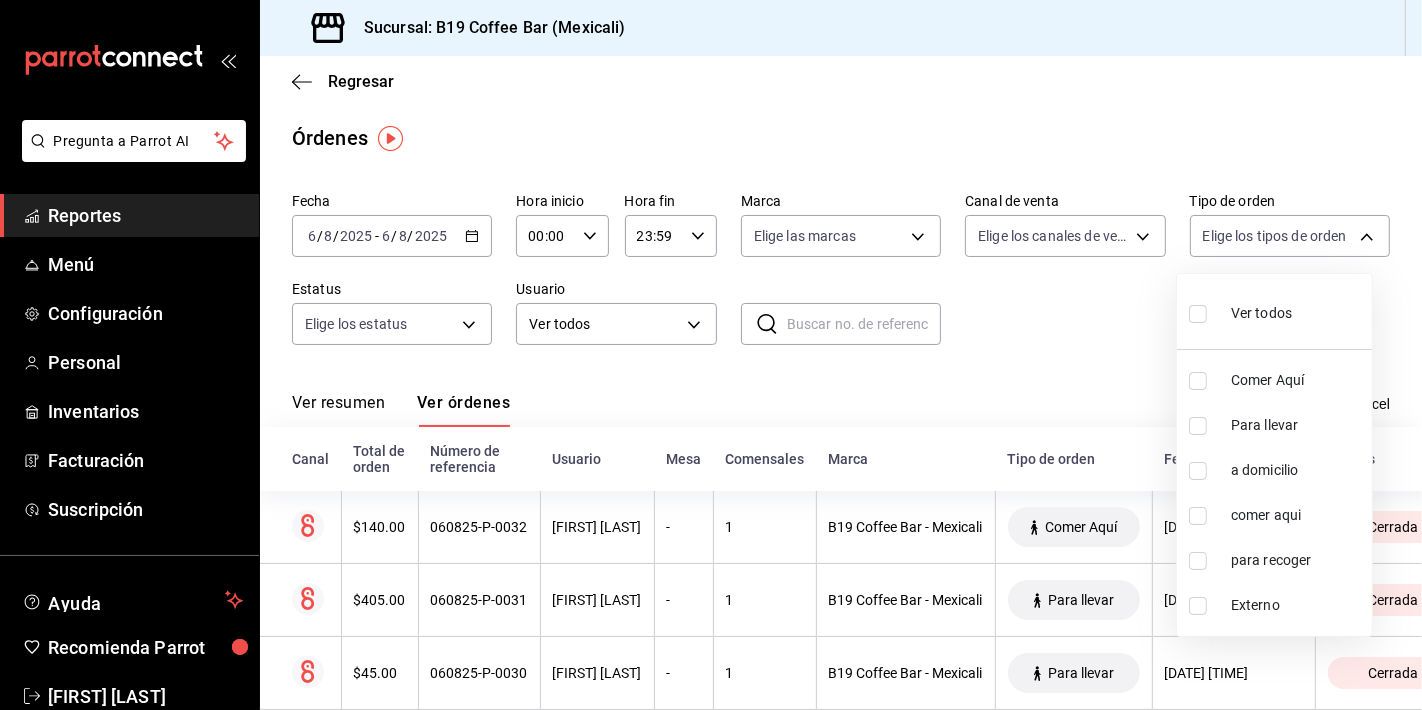 drag, startPoint x: 1243, startPoint y: 229, endPoint x: 1205, endPoint y: 257, distance: 47.201694 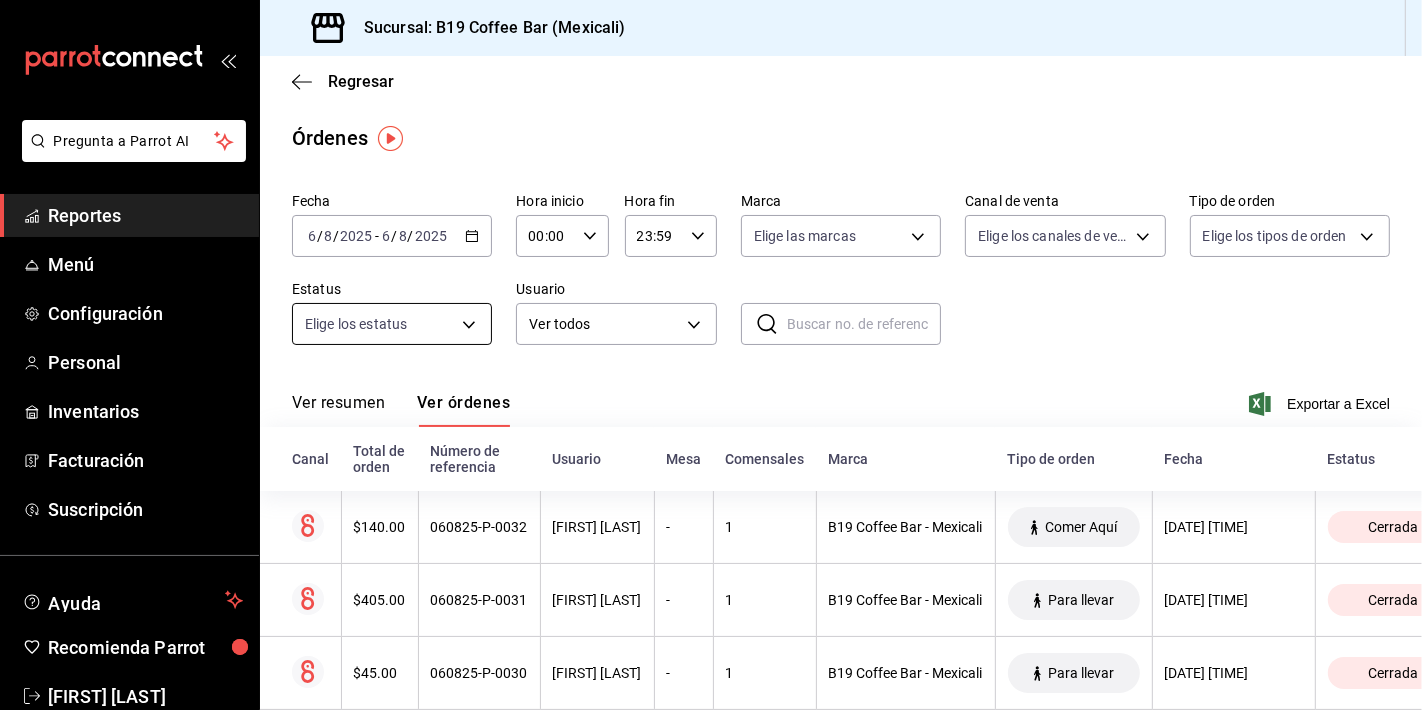 click on "Pregunta a Parrot AI Reportes   Menú   Configuración   Personal   Inventarios   Facturación   Suscripción   Ayuda Recomienda Parrot   Brandon Maldonado   Sugerir nueva función   Sucursal: B19 Coffee Bar (Mexicali) Regresar Órdenes Fecha 2025-08-06 6 / 8 / 2025 - 2025-08-06 6 / 8 / 2025 Hora inicio 00:00 Hora inicio Hora fin 23:59 Hora fin Marca Elige las marcas Canal de venta Elige los canales de venta Tipo de orden Elige los tipos de orden Estatus Elige los estatus Usuario Ver todos ALL ​ ​ Ver resumen Ver órdenes Exportar a Excel Canal Total de orden Número de referencia Usuario Mesa Comensales Marca Tipo de orden Fecha Estatus $140.00 060825-P-0032 Vianney Gonzalez - 1 B19 Coffee Bar - Mexicali Comer Aquí 06/08/2025 03:07 PM Cerrada $405.00 060825-P-0031 Vanessa Lopez - 1 B19 Coffee Bar - Mexicali Para llevar 06/08/2025 02:49 PM Cerrada $45.00 060825-P-0030 David Gonzalez - 1 B19 Coffee Bar - Mexicali Para llevar 06/08/2025 02:40 PM Cerrada $95.00 060825-P-0029 David Gonzalez - 1 Para llevar -" at bounding box center (711, 355) 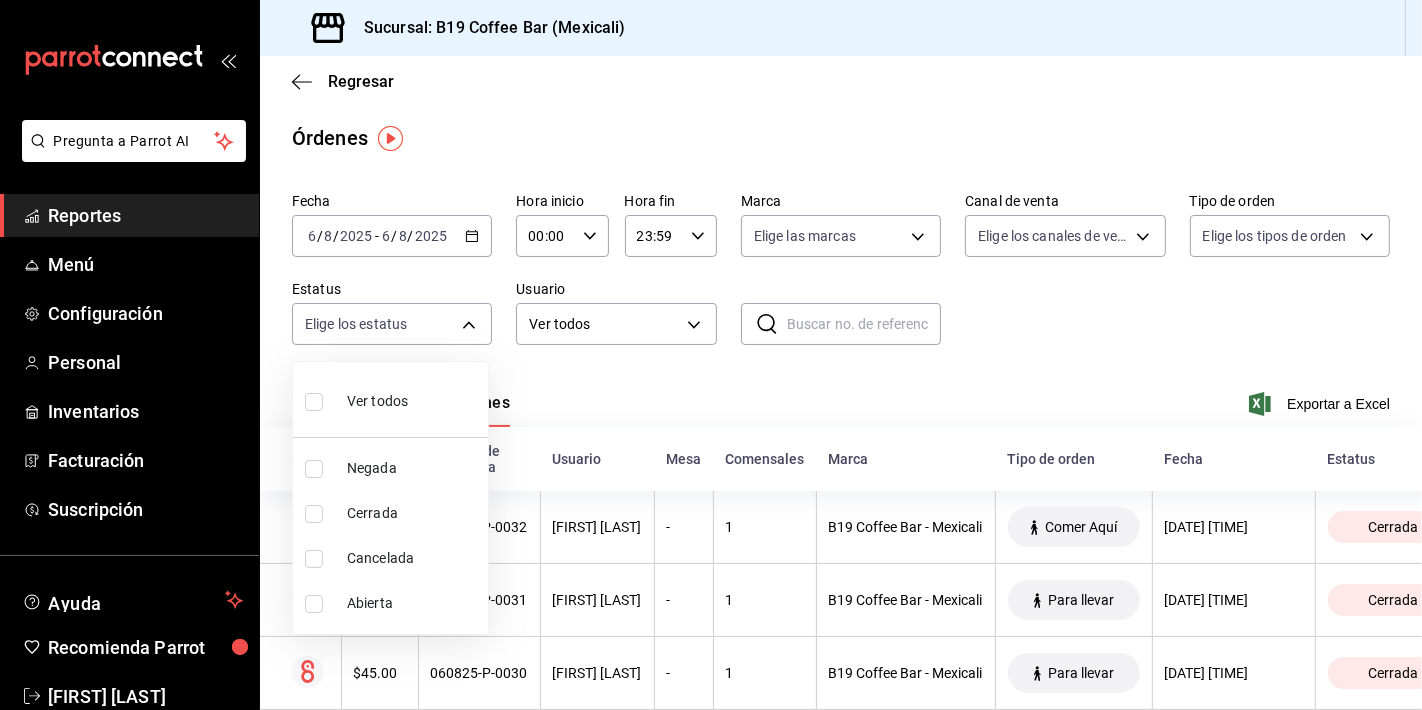 click on "Cancelada" at bounding box center (413, 558) 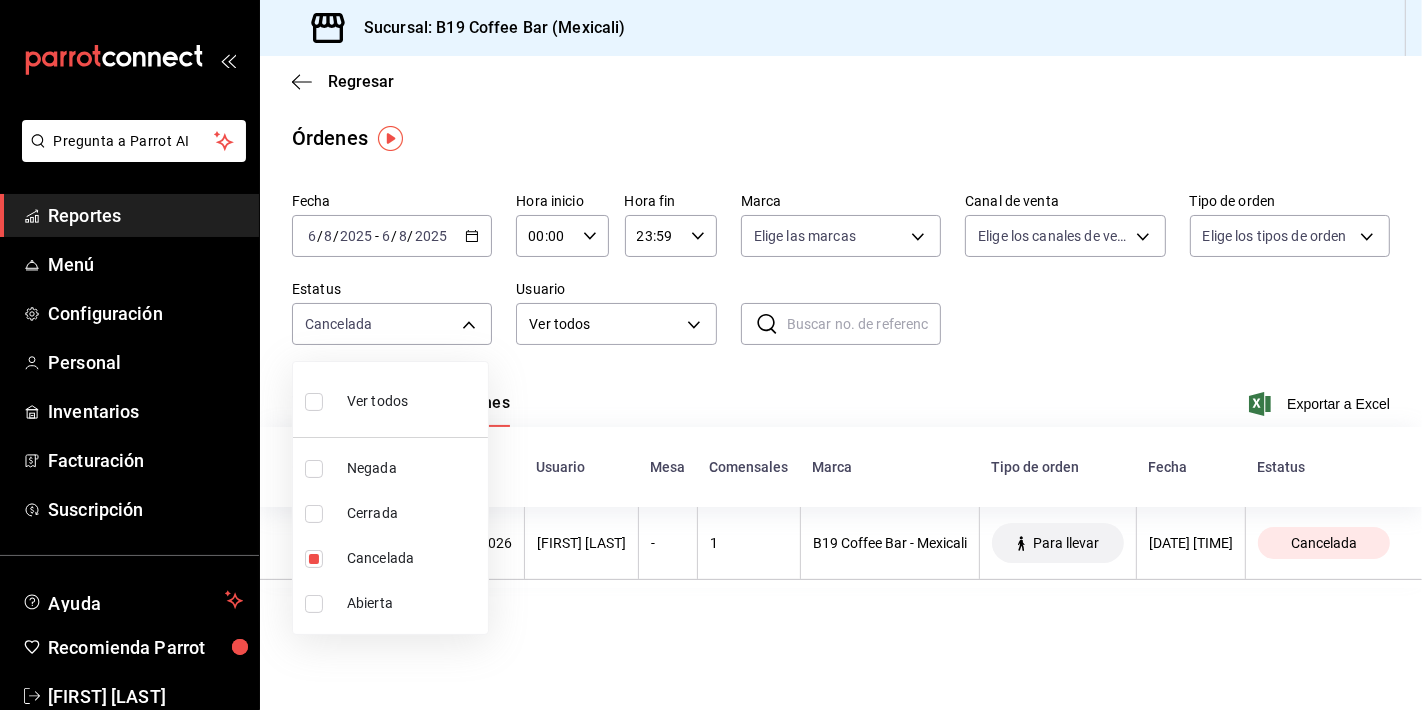 click at bounding box center [711, 355] 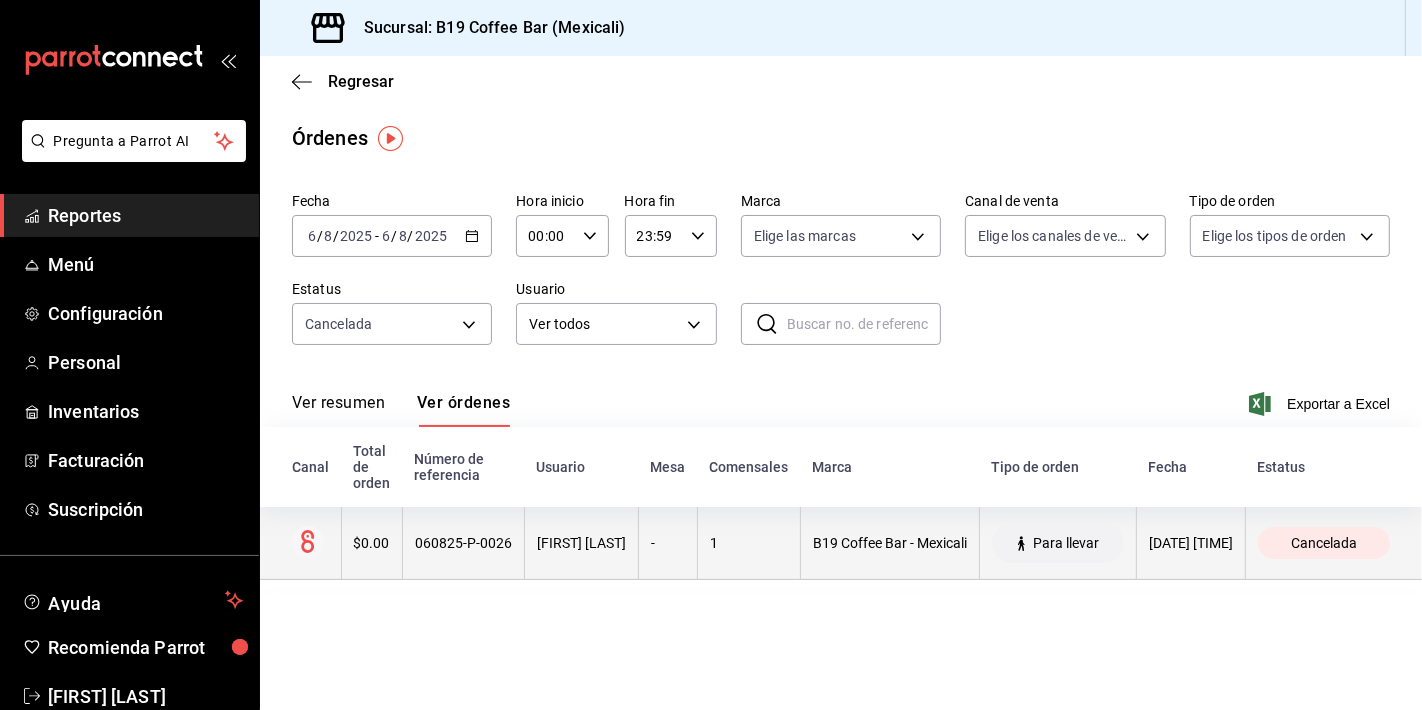 click on "[FIRST] [LAST]" at bounding box center (581, 543) 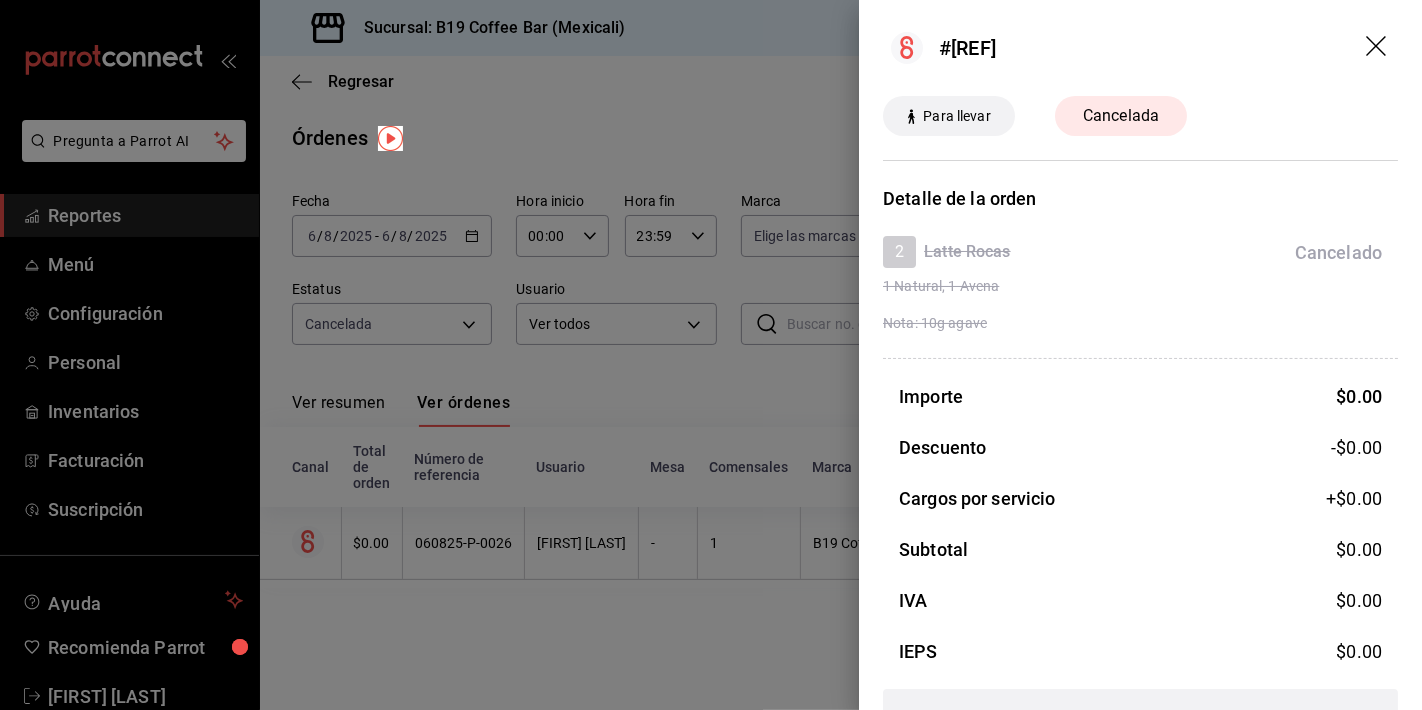click at bounding box center [711, 355] 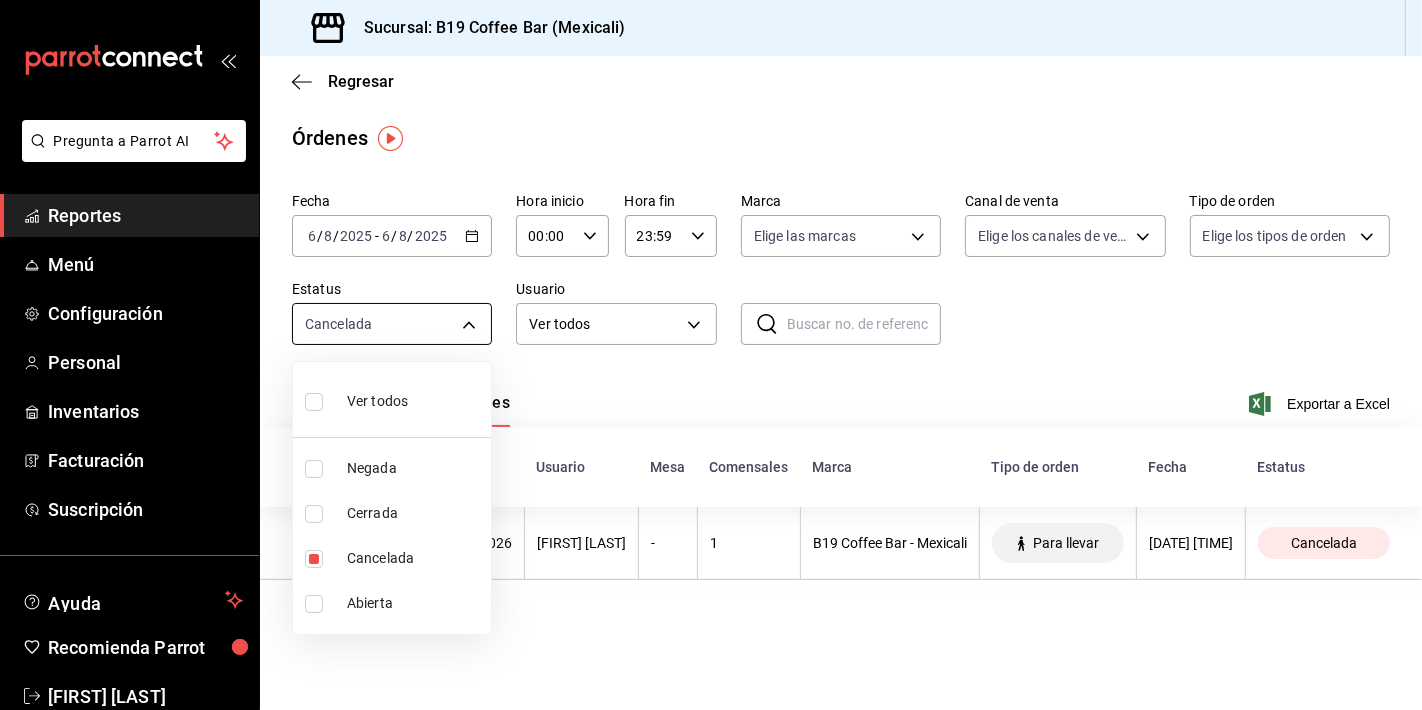 click on "Pregunta a Parrot AI Reportes   Menú   Configuración   Personal   Inventarios   Facturación   Suscripción   Ayuda Recomienda Parrot   Brandon Maldonado   Sugerir nueva función   Sucursal: B19 Coffee Bar (Mexicali) Regresar Órdenes Fecha 2025-08-06 6 / 8 / 2025 - 2025-08-06 6 / 8 / 2025 Hora inicio 00:00 Hora inicio Hora fin 23:59 Hora fin Marca Elige las marcas Canal de venta Elige los canales de venta Tipo de orden Elige los tipos de orden Estatus Cancelada CANCELED Usuario Ver todos ALL ​ ​ Ver resumen Ver órdenes Exportar a Excel Canal Total de orden Número de referencia Usuario Mesa Comensales Marca Tipo de orden Fecha Estatus $0.00 060825-P-0026 Iliana Castro - 1 B19 Coffee Bar - Mexicali Para llevar 06/08/2025 01:55 PM Cancelada Pregunta a Parrot AI Reportes   Menú   Configuración   Personal   Inventarios   Facturación   Suscripción   Ayuda Recomienda Parrot   Brandon Maldonado   Sugerir nueva función   GANA 1 MES GRATIS EN TU SUSCRIPCIÓN AQUÍ Ver video tutorial Ir a video Ver todos" at bounding box center (711, 355) 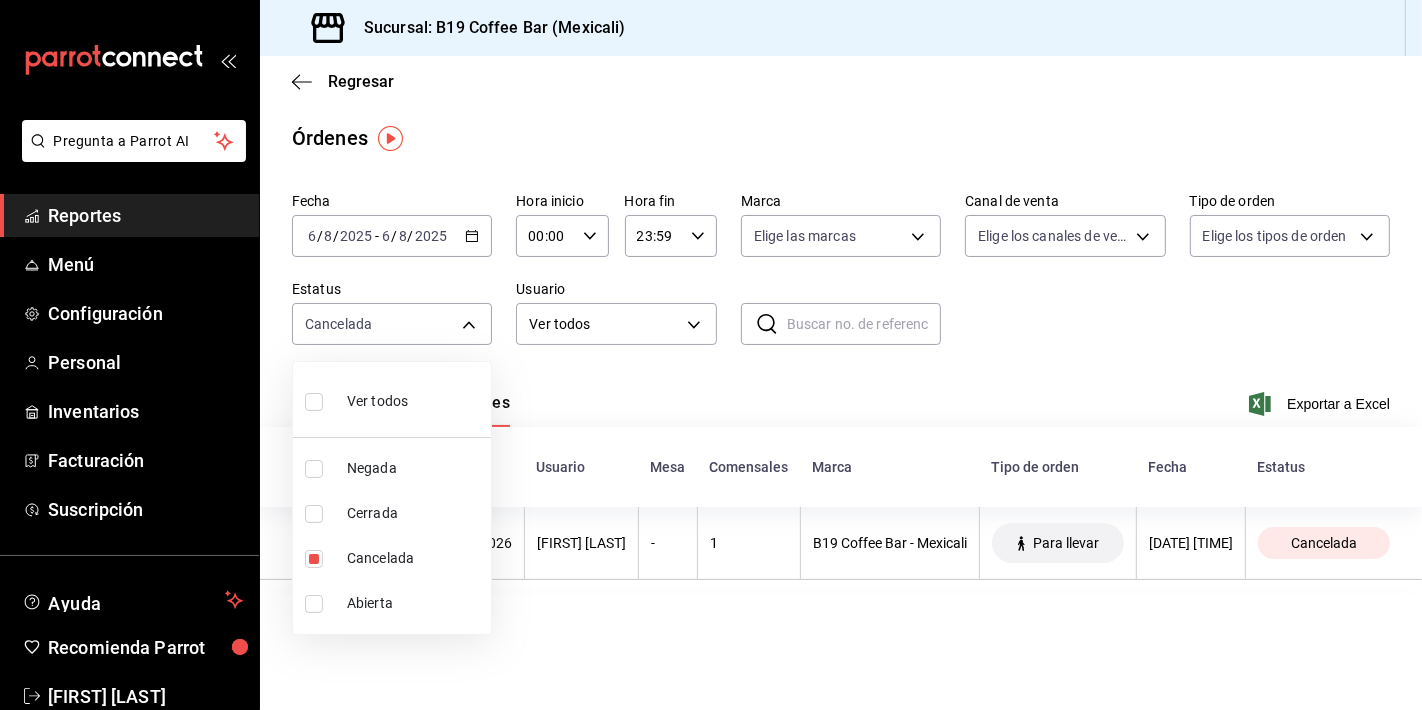 click on "Negada" at bounding box center (415, 468) 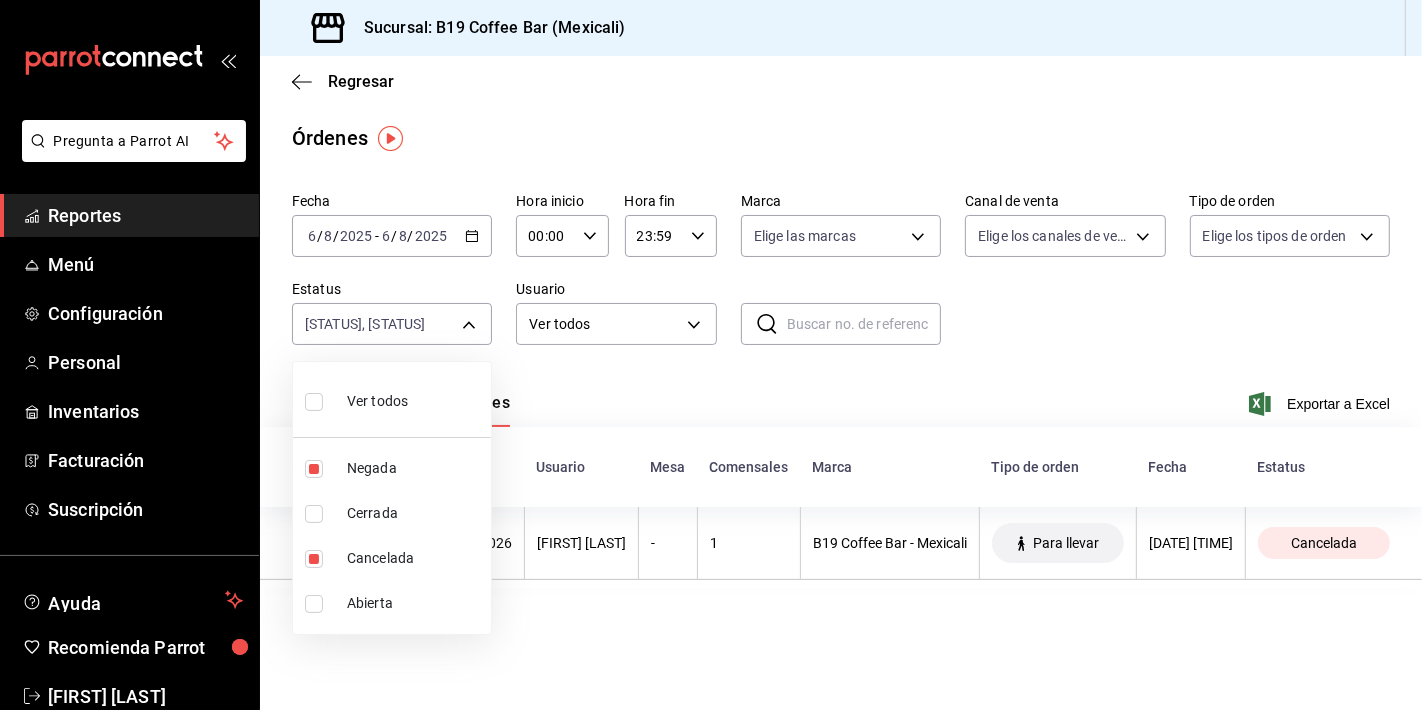 click at bounding box center (711, 355) 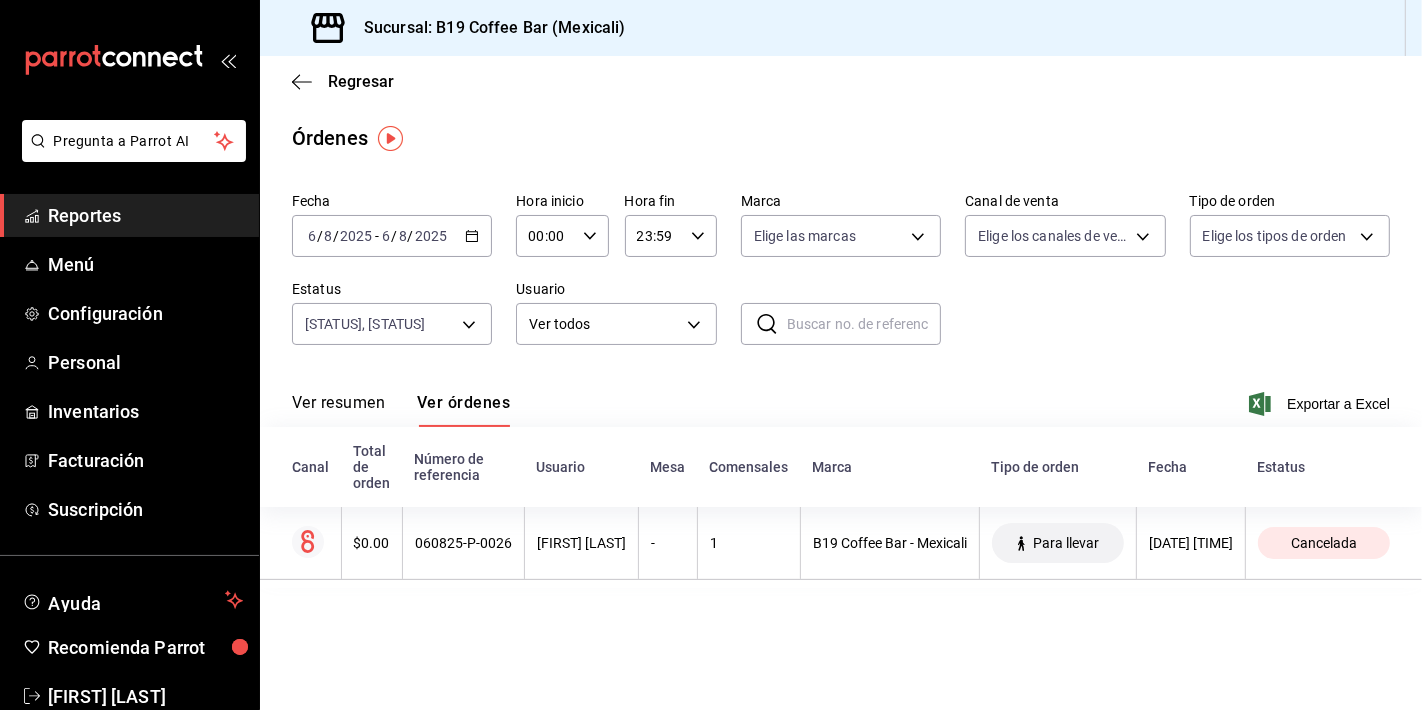 click on "Fecha 2025-08-06 6 / 8 / 2025 - 2025-08-06 6 / 8 / 2025 Hora inicio 00:00 Hora inicio Hora fin 23:59 Hora fin Marca Elige las marcas Canal de venta Elige los canales de venta Tipo de orden Elige los tipos de orden Estatus Negada, Cancelada CANCELED,DENIED Usuario Ver todos ALL ​ ​" at bounding box center [841, 277] 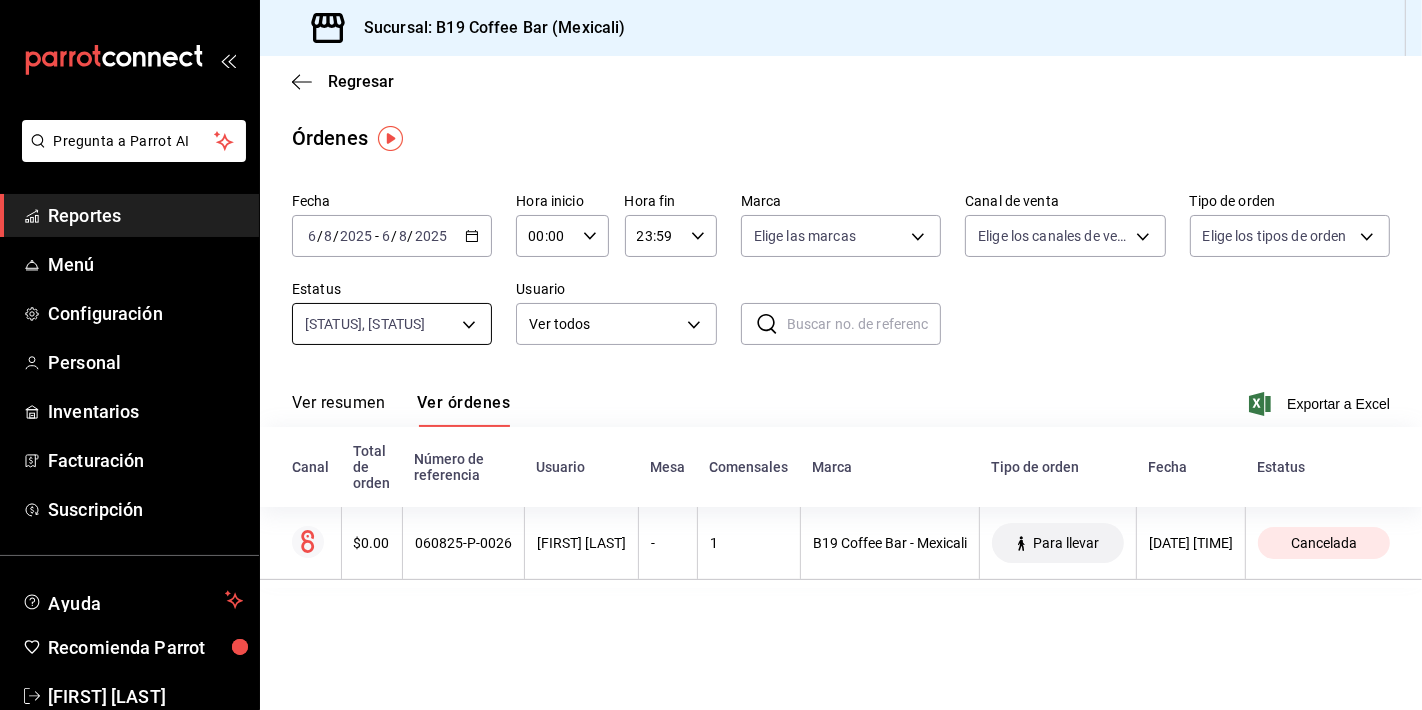 click on "Pregunta a Parrot AI Reportes   Menú   Configuración   Personal   Inventarios   Facturación   Suscripción   Ayuda Recomienda Parrot   Brandon Maldonado   Sugerir nueva función   Sucursal: B19 Coffee Bar (Mexicali) Regresar Órdenes Fecha 2025-08-06 6 / 8 / 2025 - 2025-08-06 6 / 8 / 2025 Hora inicio 00:00 Hora inicio Hora fin 23:59 Hora fin Marca Elige las marcas Canal de venta Elige los canales de venta Tipo de orden Elige los tipos de orden Estatus Negada, Cancelada CANCELED,DENIED Usuario Ver todos ALL ​ ​ Ver resumen Ver órdenes Exportar a Excel Canal Total de orden Número de referencia Usuario Mesa Comensales Marca Tipo de orden Fecha Estatus $0.00 060825-P-0026 Iliana Castro - 1 B19 Coffee Bar - Mexicali Para llevar 06/08/2025 01:55 PM Cancelada Pregunta a Parrot AI Reportes   Menú   Configuración   Personal   Inventarios   Facturación   Suscripción   Ayuda Recomienda Parrot   Brandon Maldonado   Sugerir nueva función   GANA 1 MES GRATIS EN TU SUSCRIPCIÓN AQUÍ Ver video tutorial" at bounding box center [711, 355] 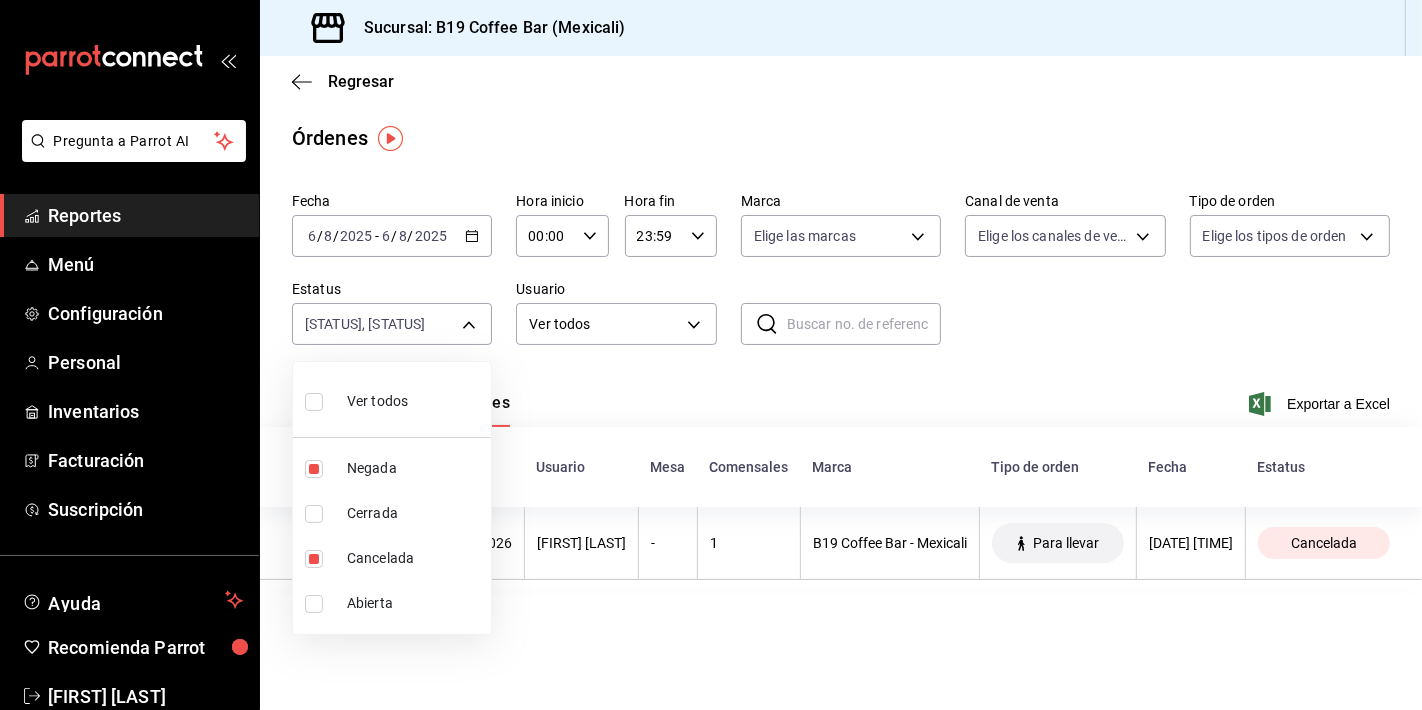 click on "Ver todos" at bounding box center (377, 401) 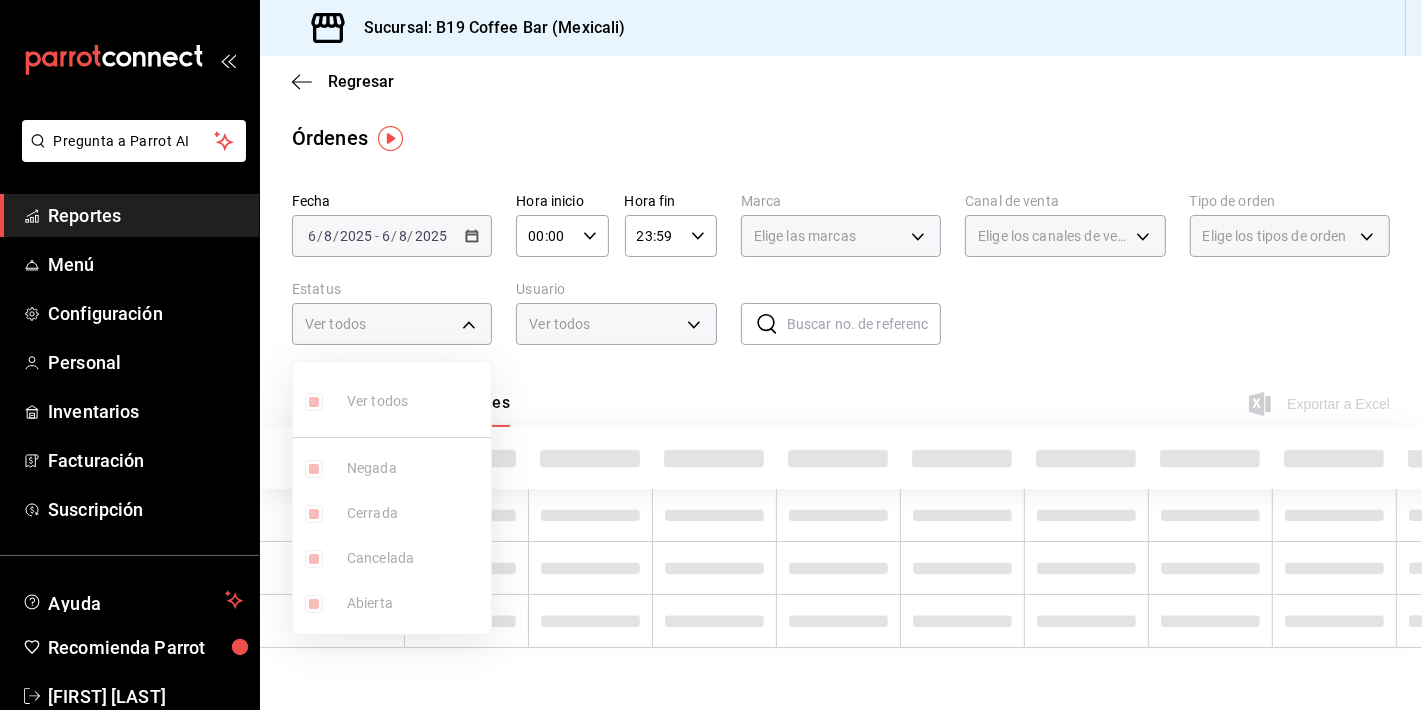 type on "DENIED,FINISHED,CANCELED,OPEN" 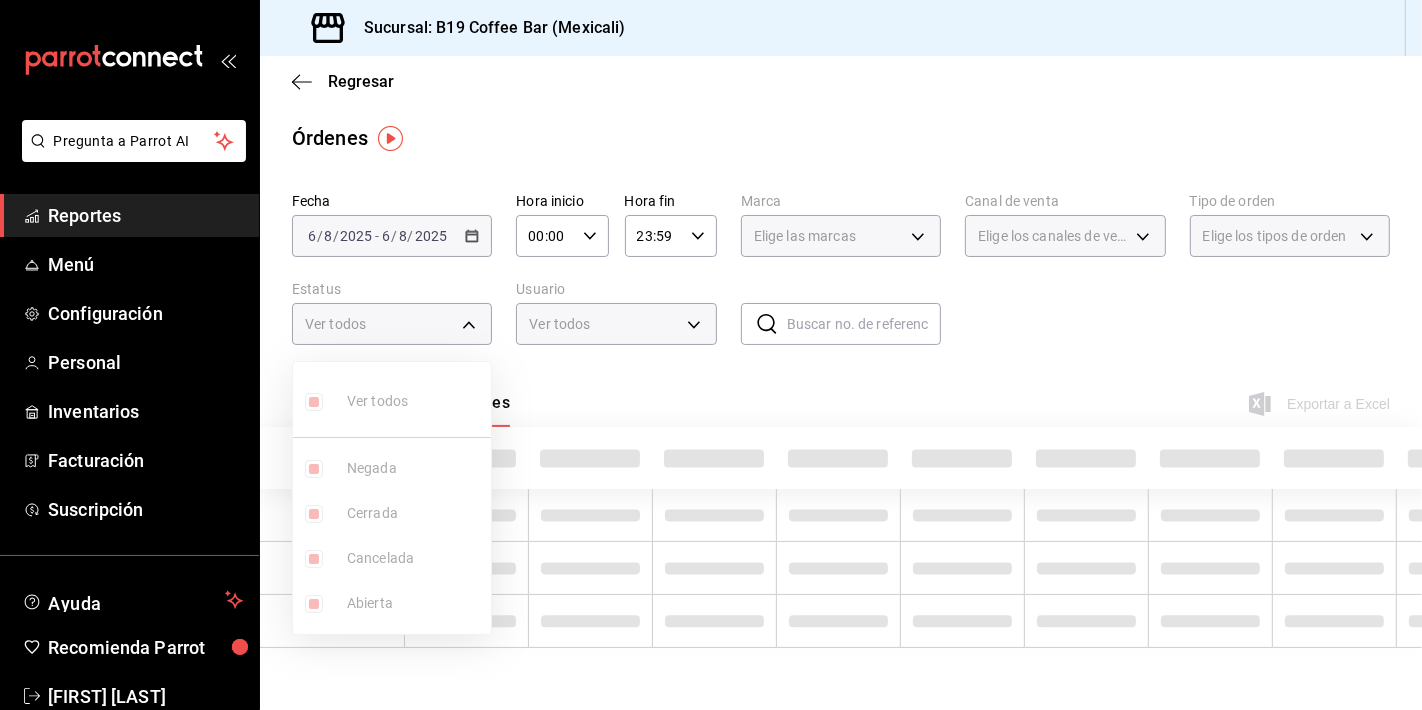 checkbox on "true" 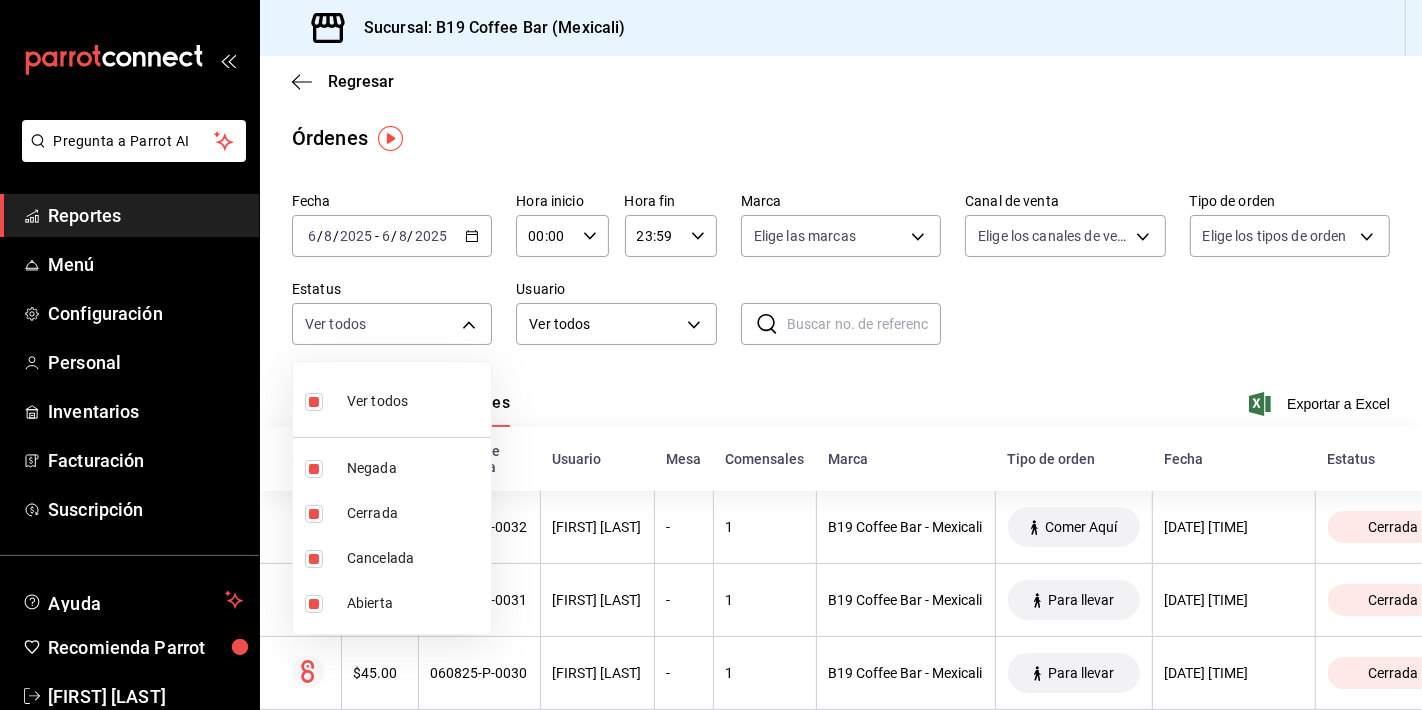click at bounding box center [711, 355] 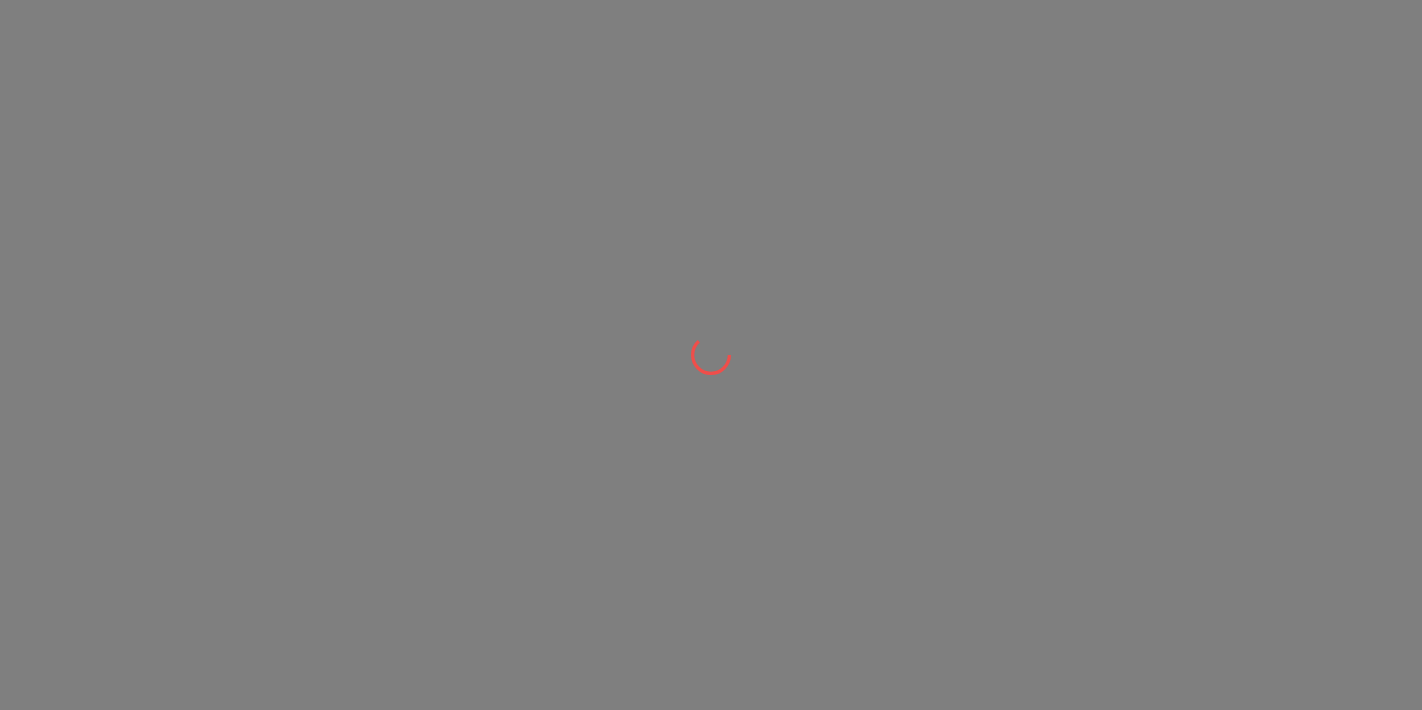 scroll, scrollTop: 0, scrollLeft: 0, axis: both 